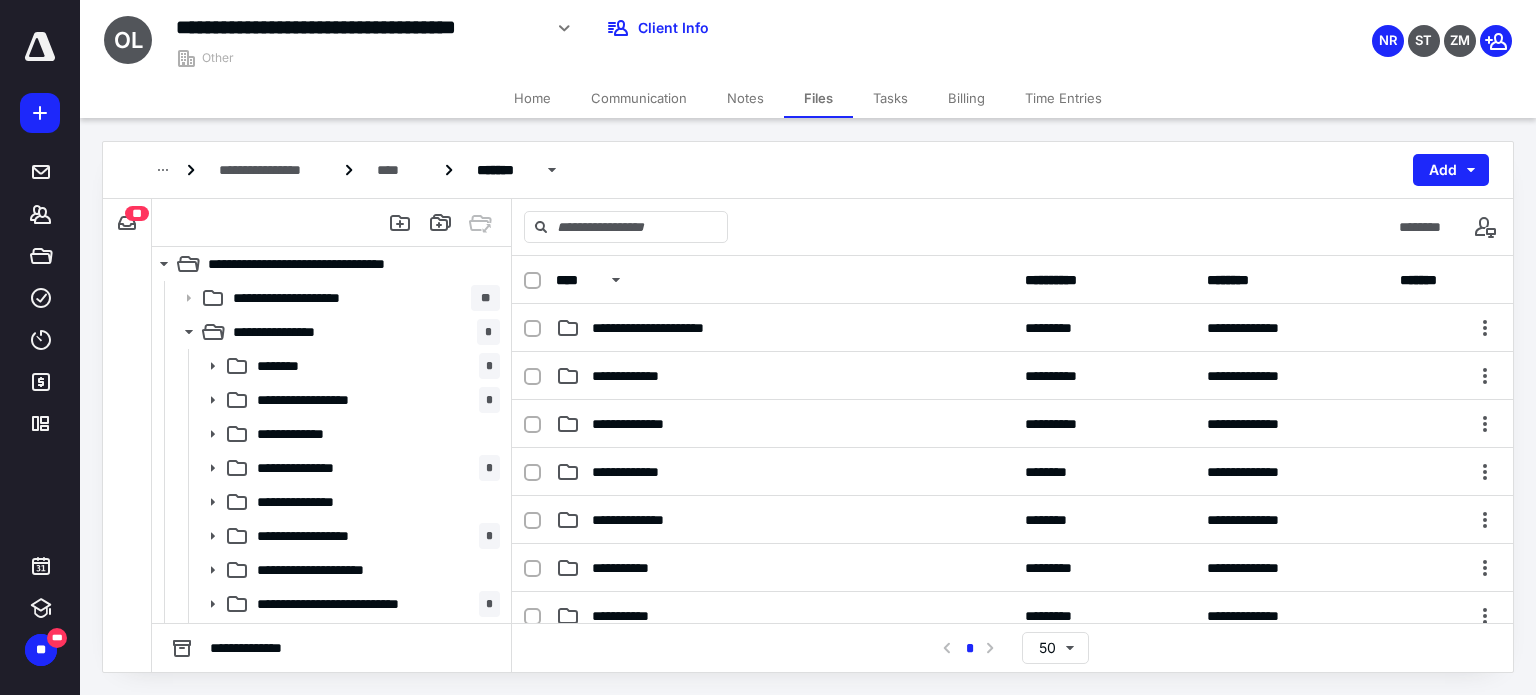 scroll, scrollTop: 0, scrollLeft: 0, axis: both 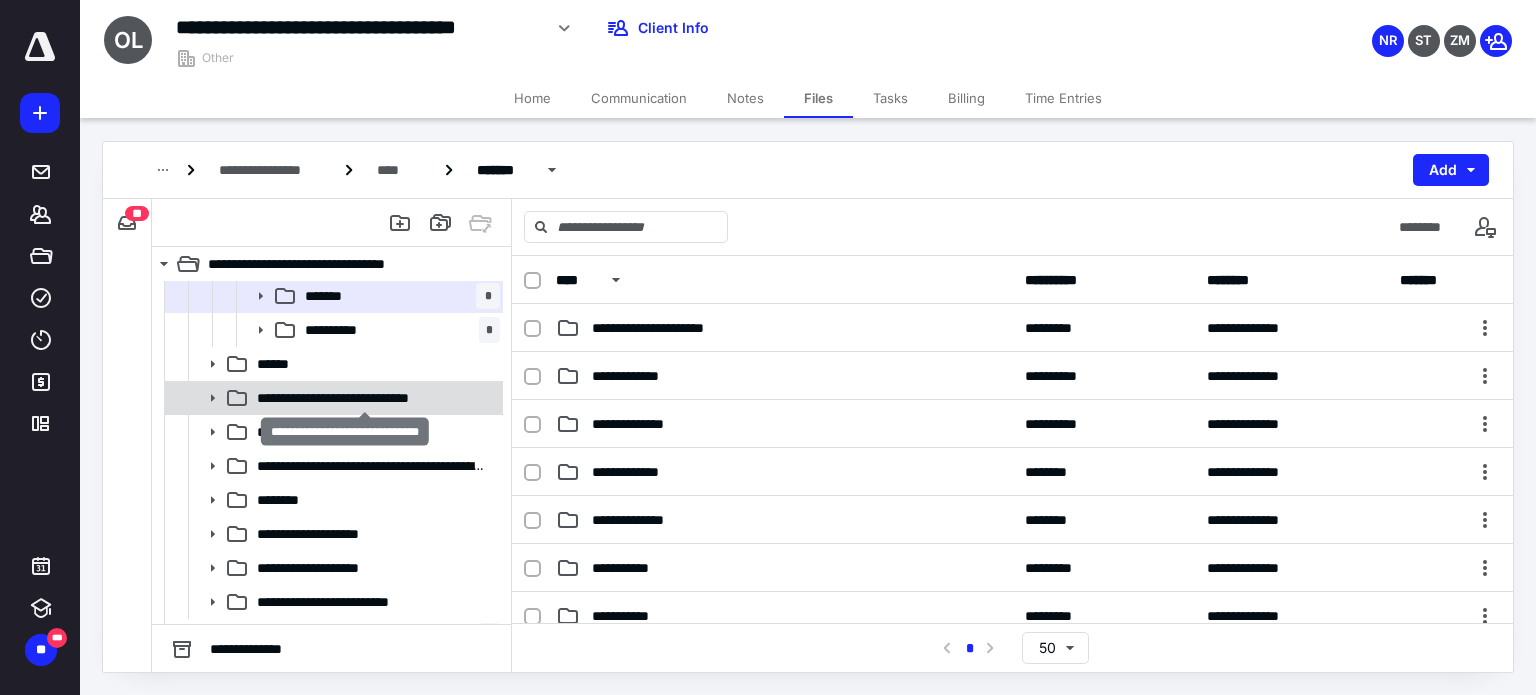 click on "**********" at bounding box center [365, 398] 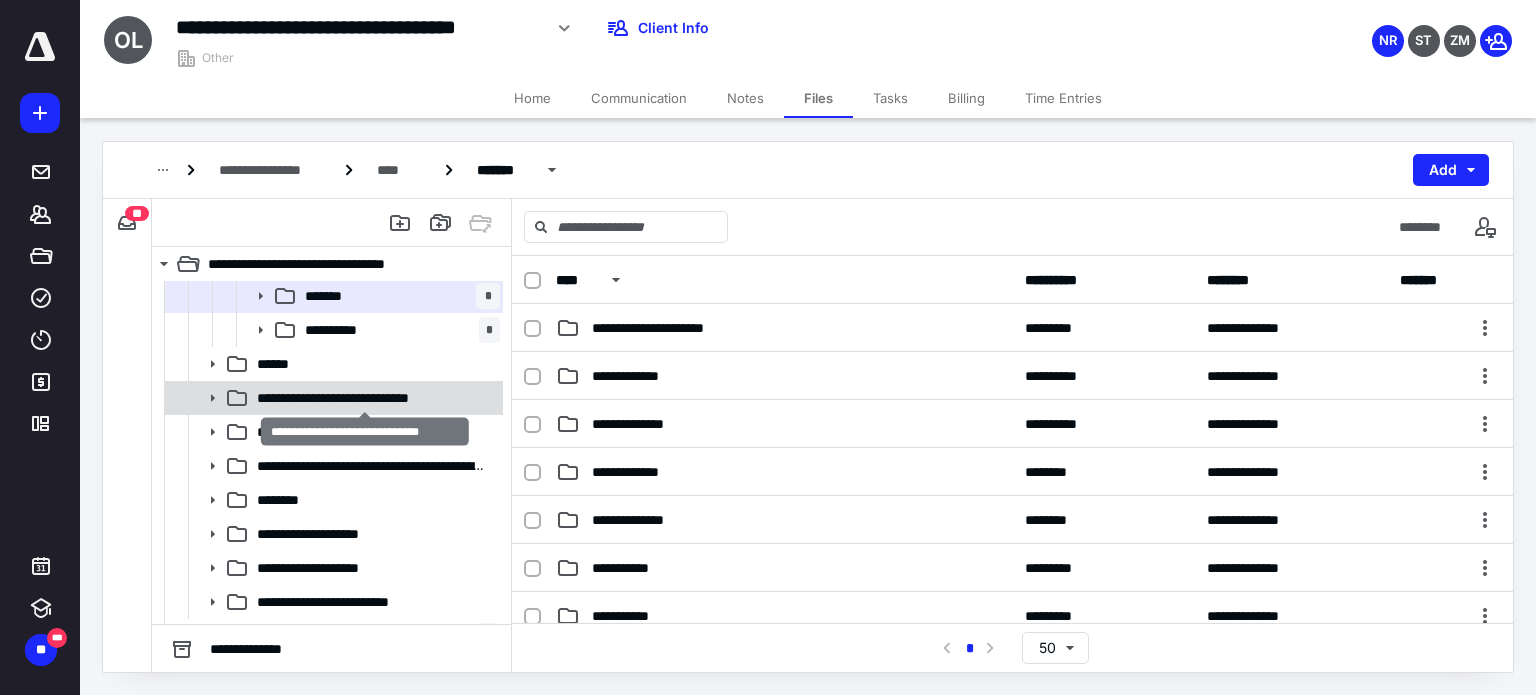 click on "**********" at bounding box center [365, 398] 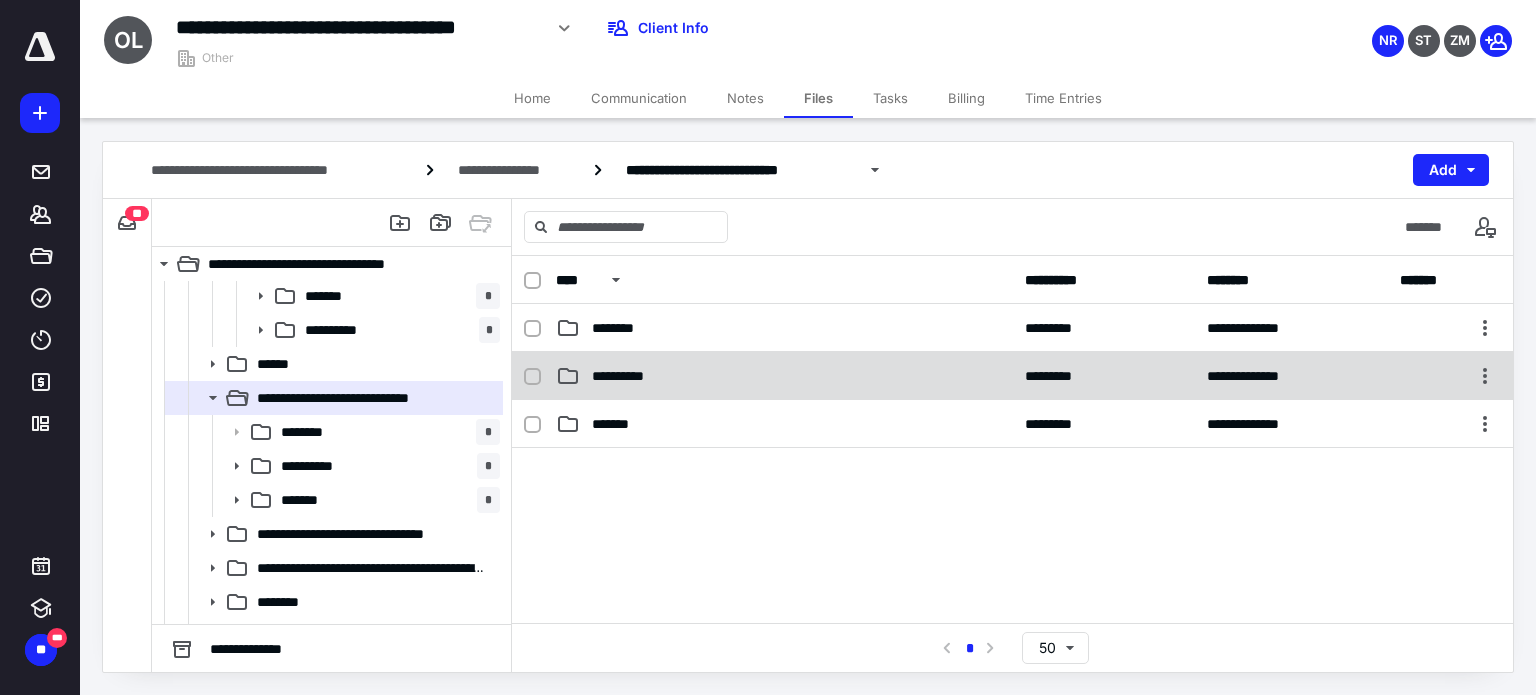 click on "**********" at bounding box center [784, 376] 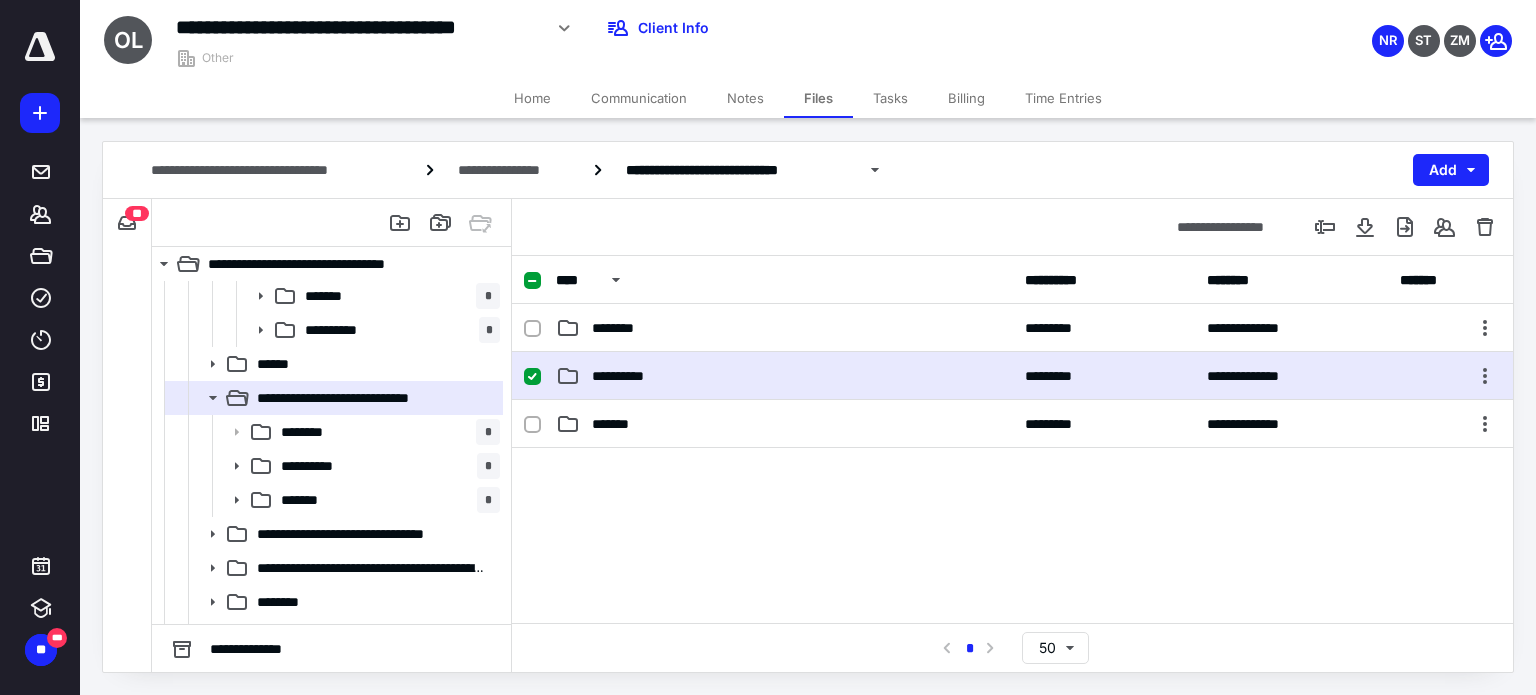 click on "**********" at bounding box center (784, 376) 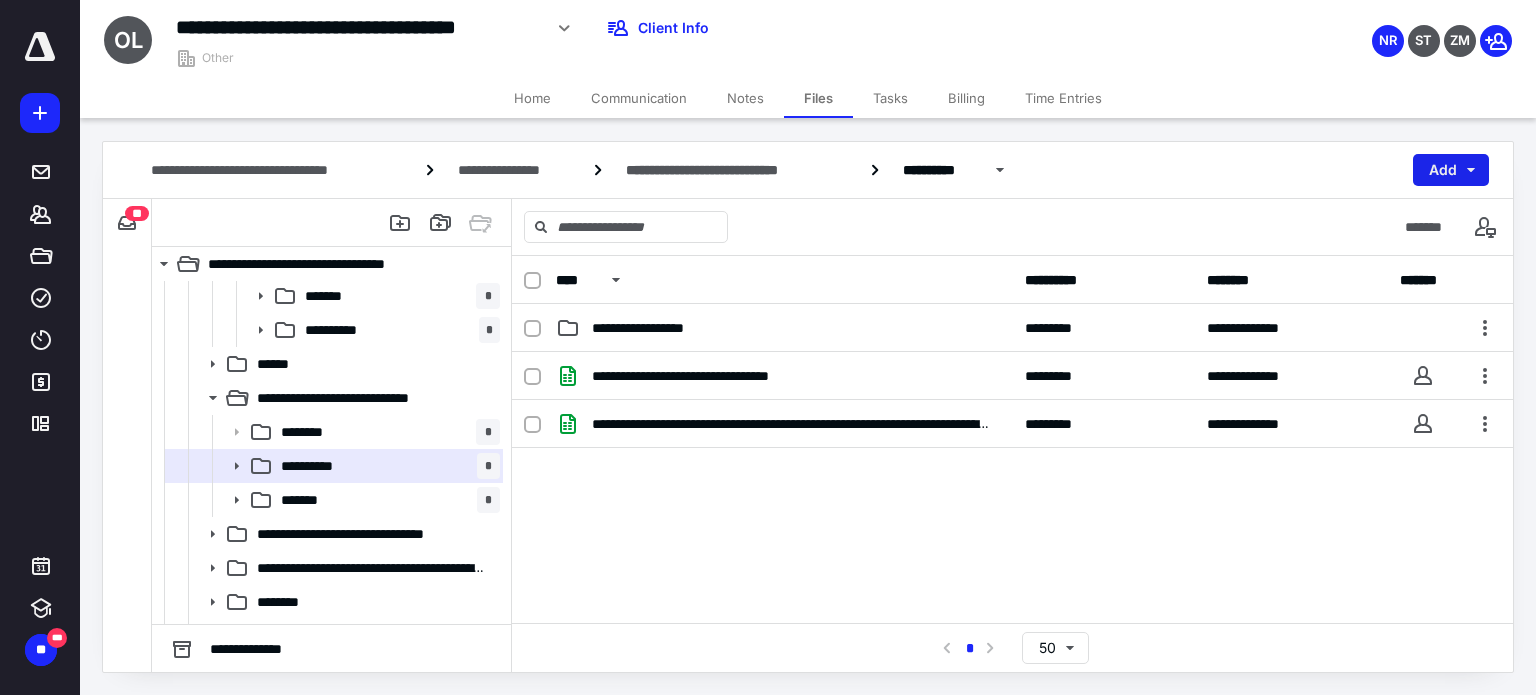 click on "Add" at bounding box center (1451, 170) 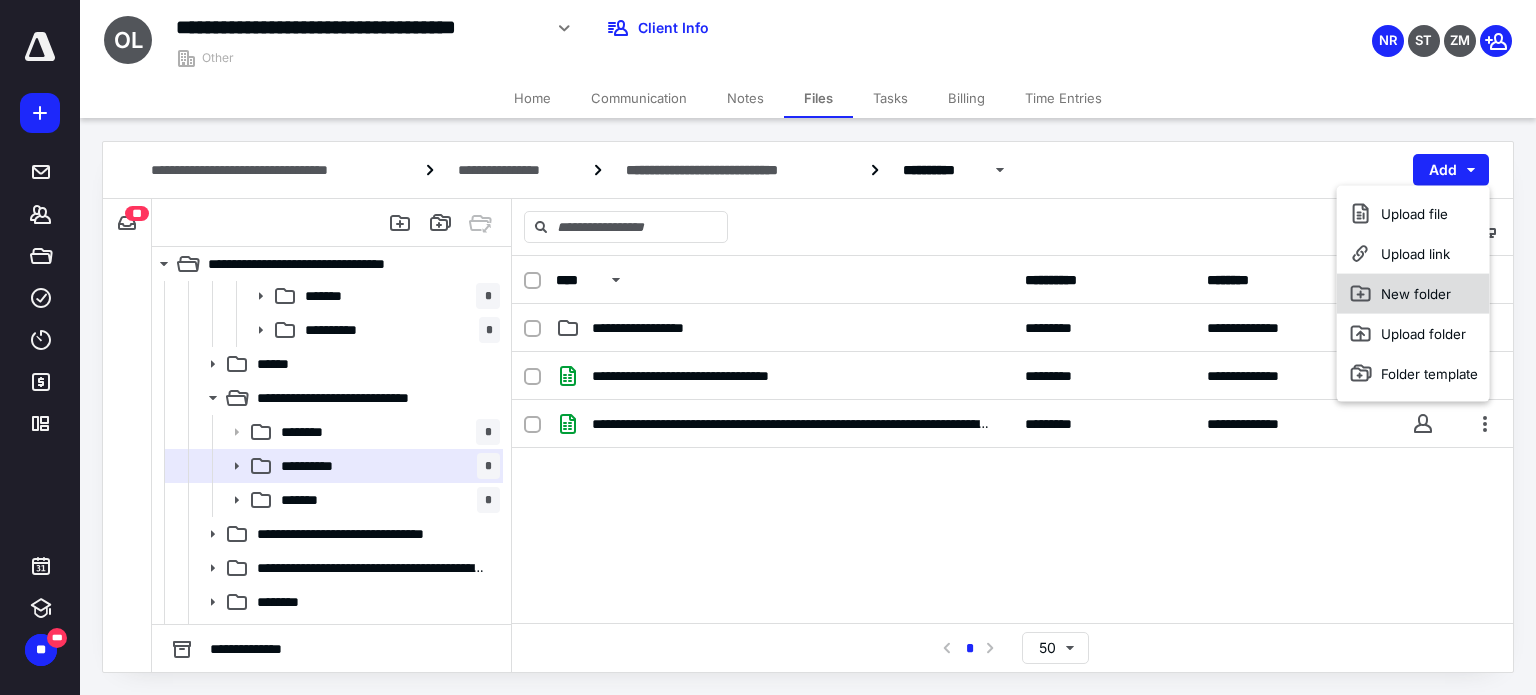 click on "New folder" at bounding box center (1413, 294) 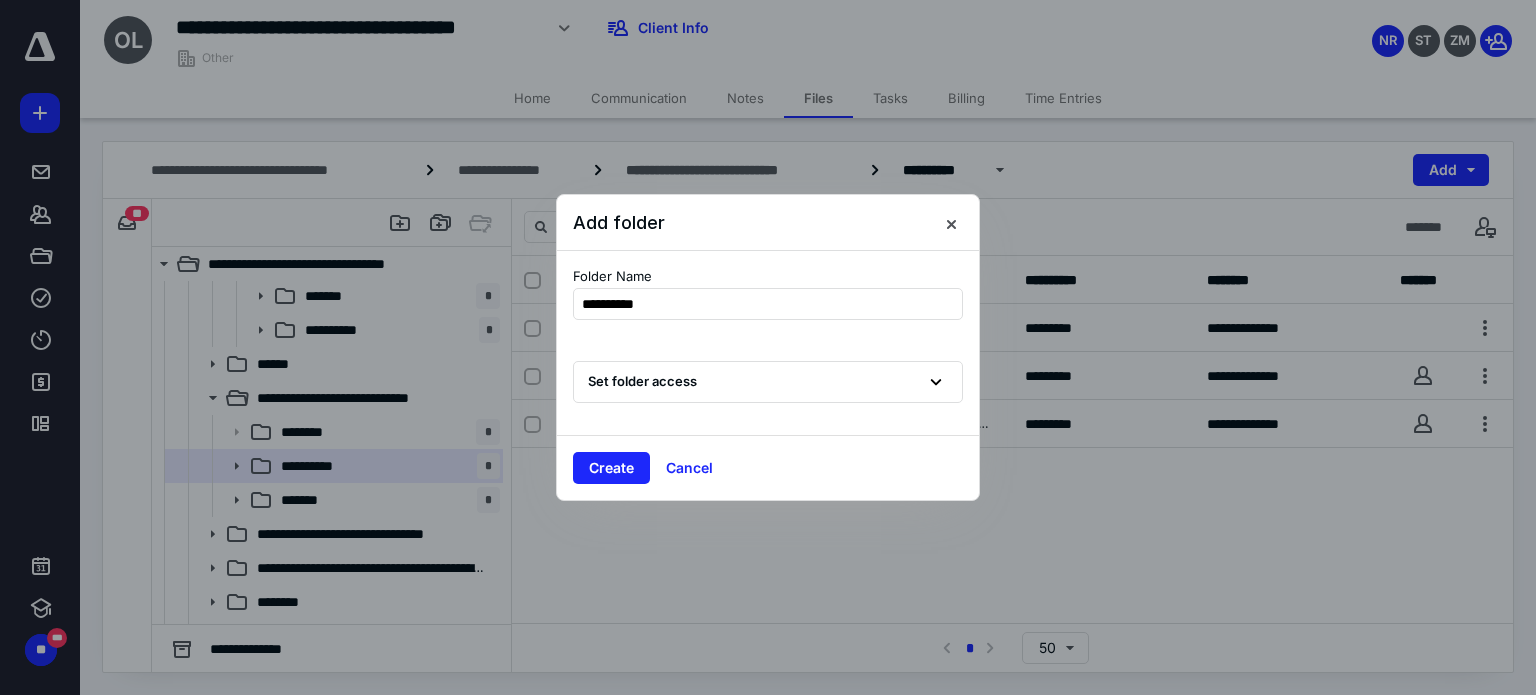 type on "**********" 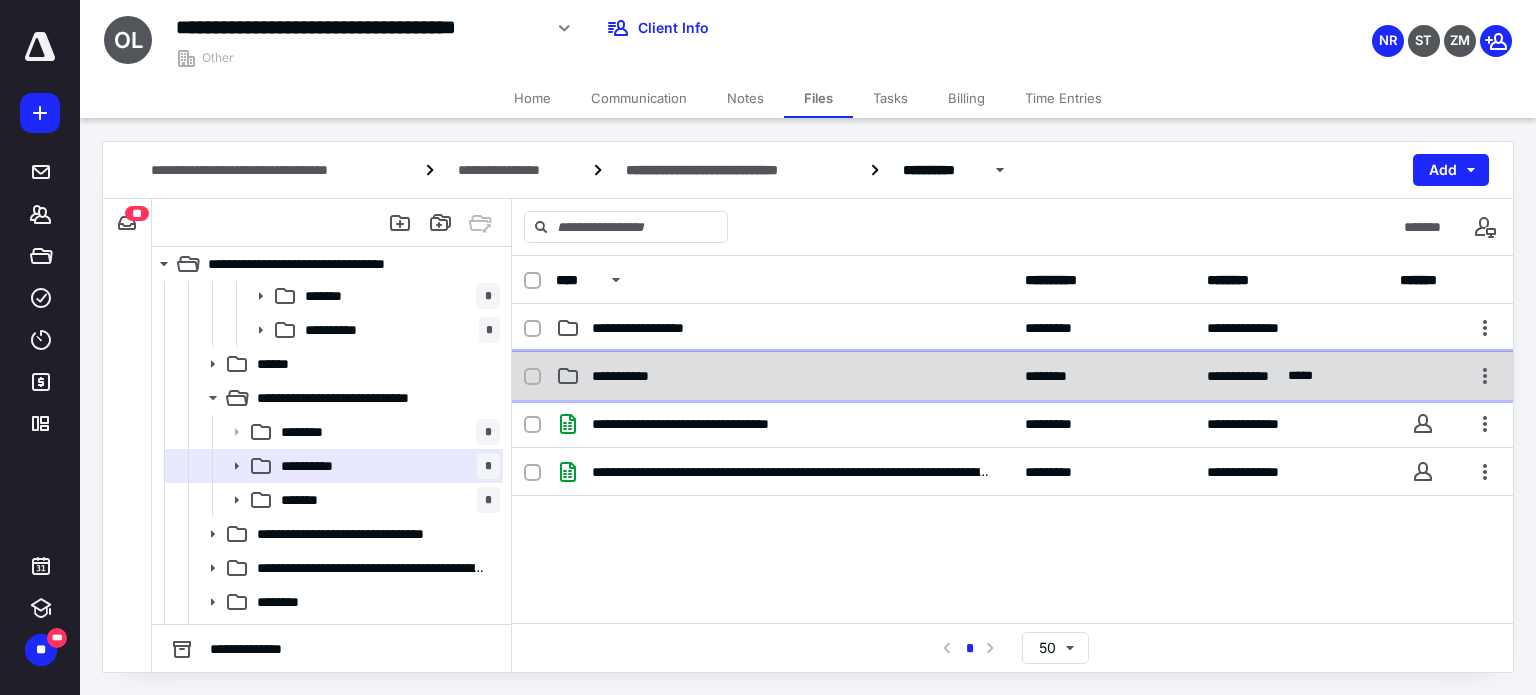 click on "**********" at bounding box center [784, 376] 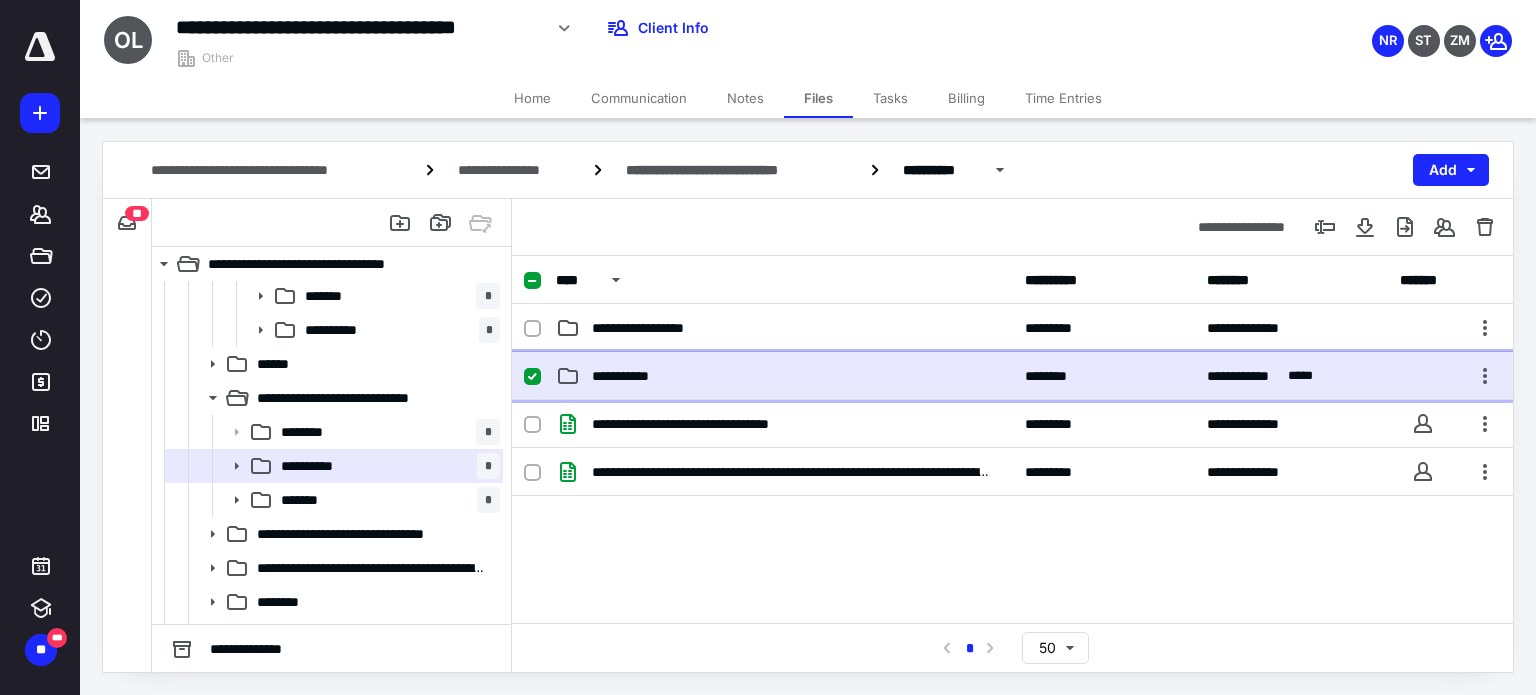 click on "**********" at bounding box center (784, 376) 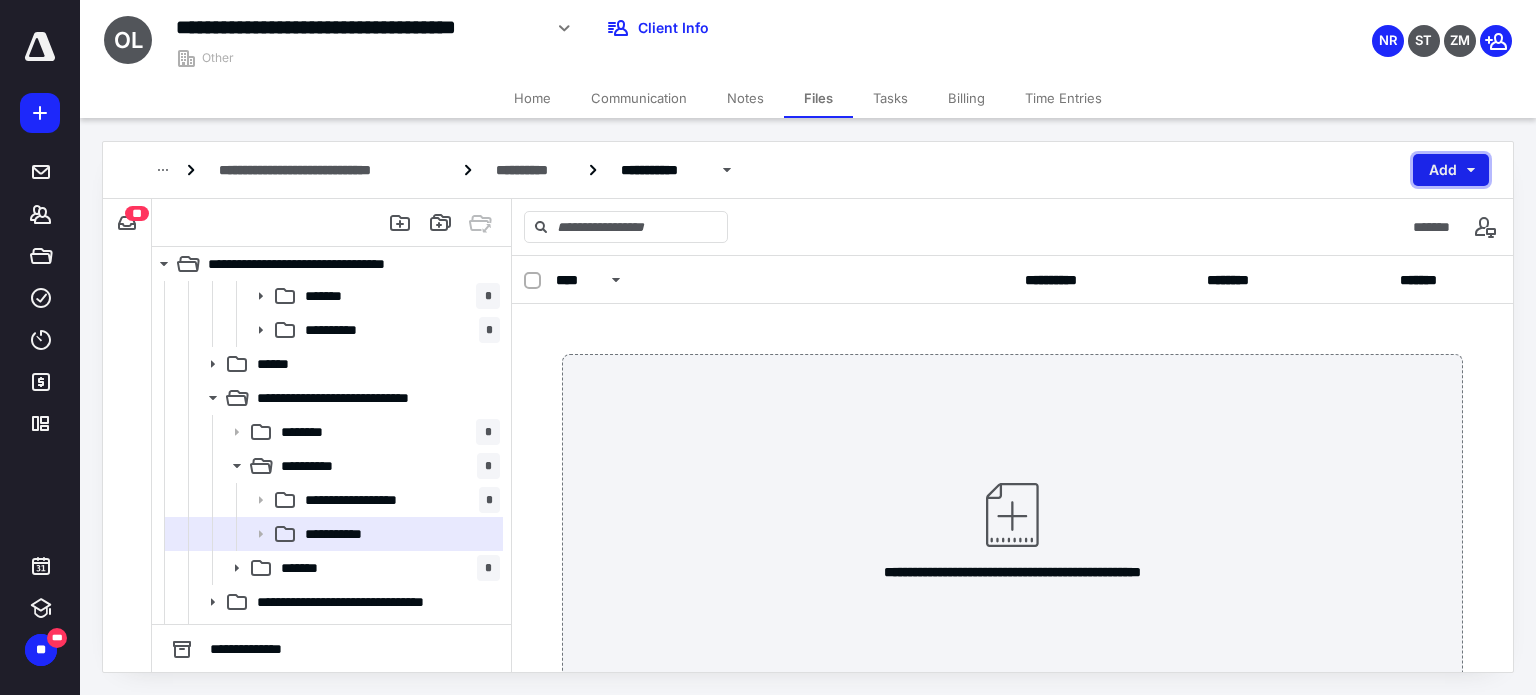 click on "Add" at bounding box center [1451, 170] 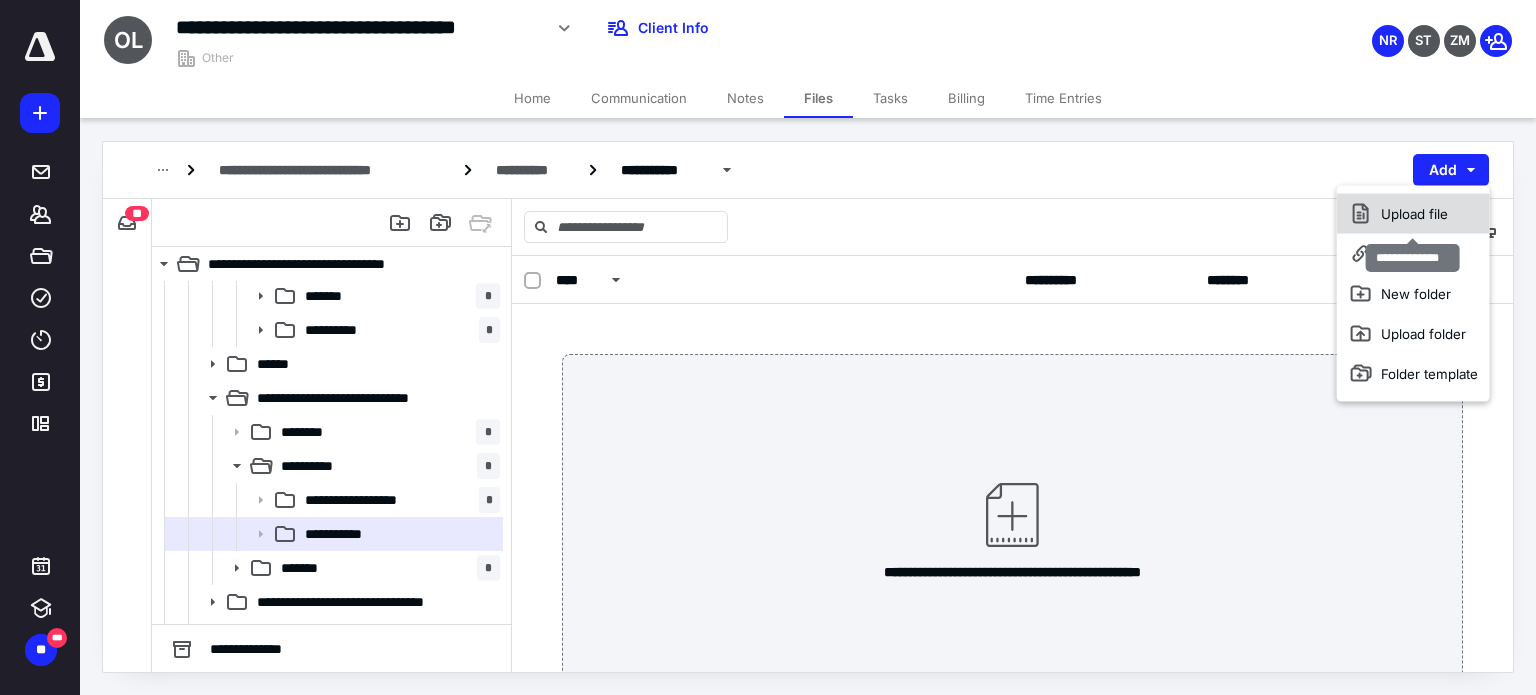 click on "Upload file" at bounding box center [1413, 214] 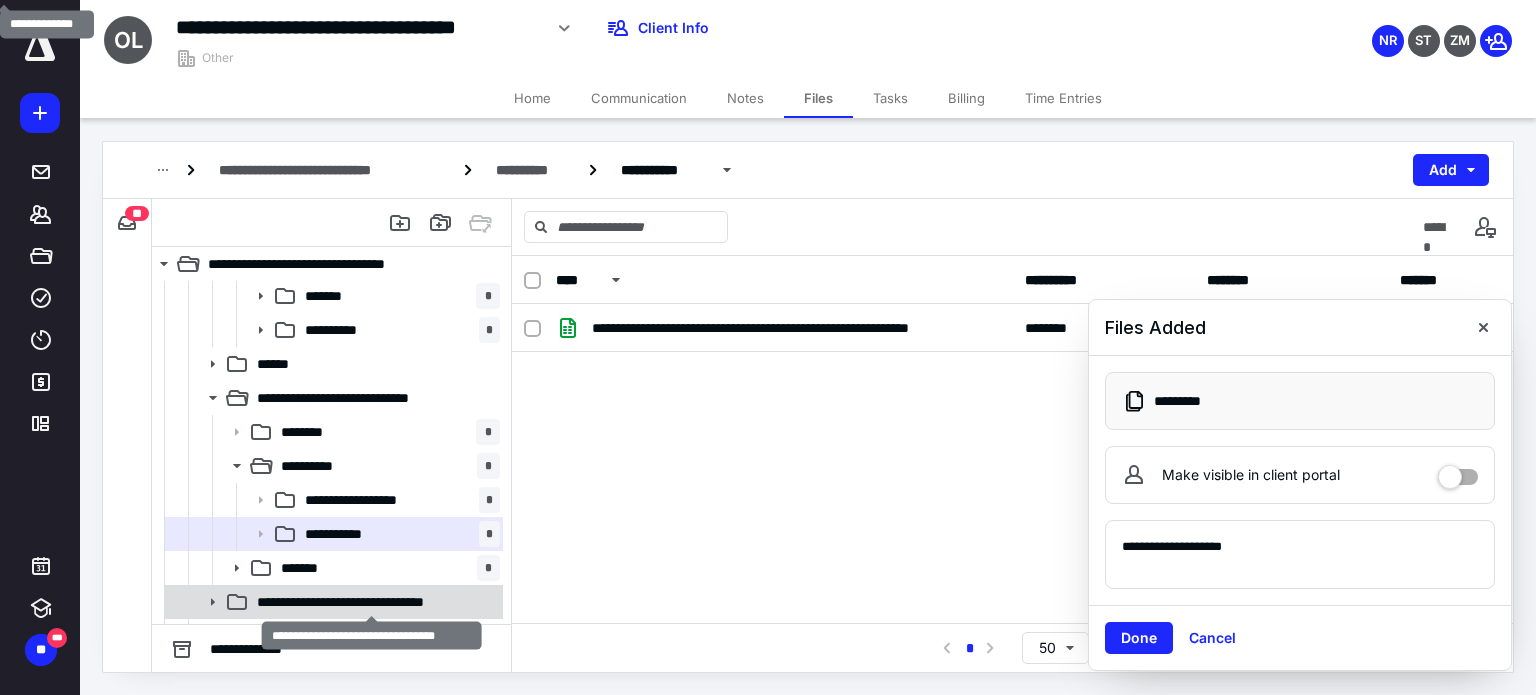 click on "**********" at bounding box center [372, 602] 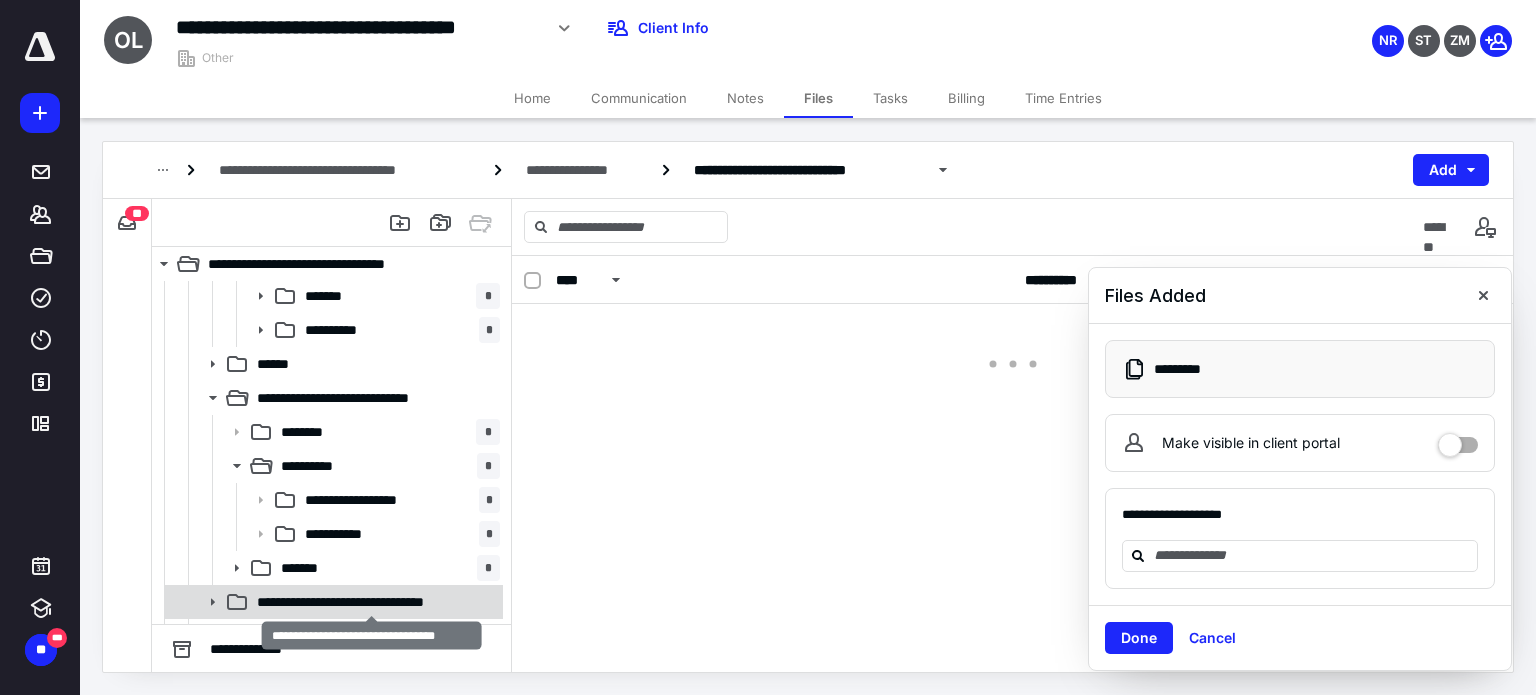click on "**********" at bounding box center [372, 602] 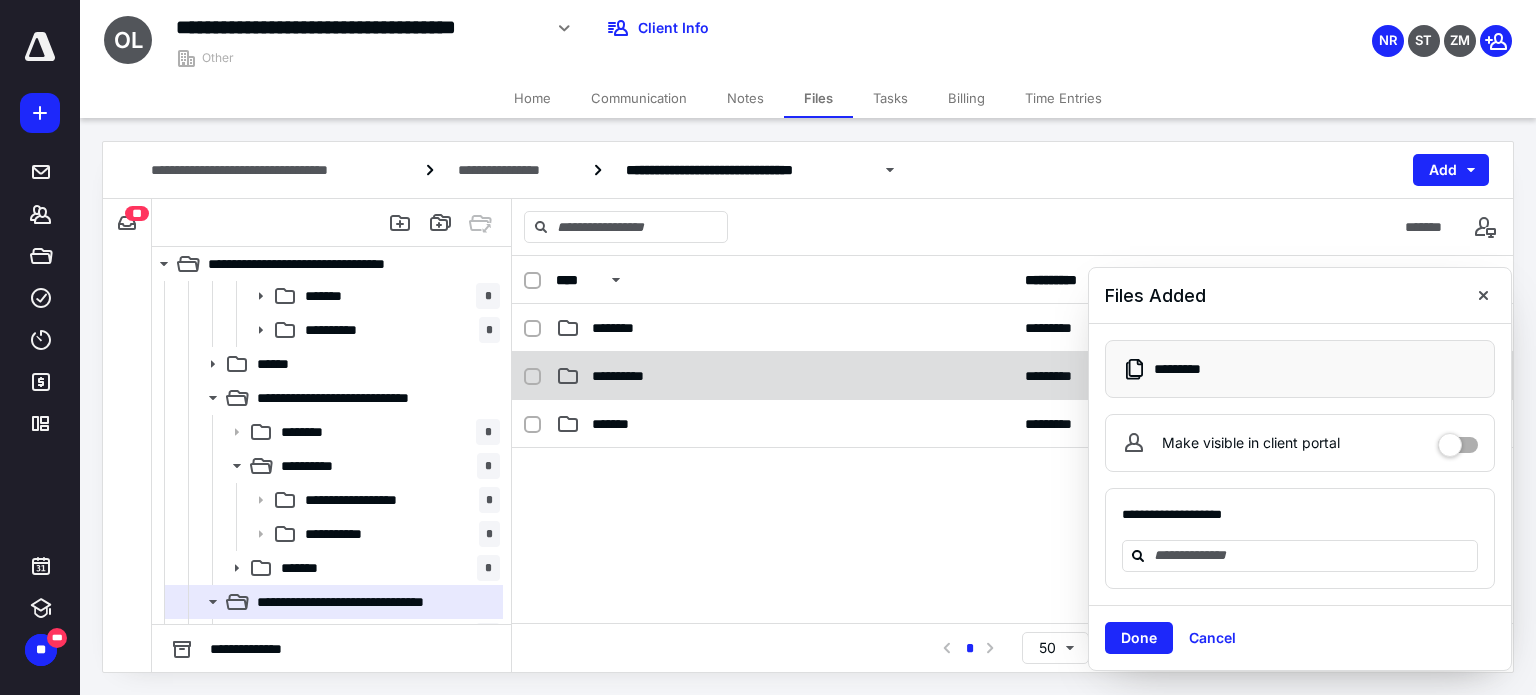 click on "**********" at bounding box center [784, 376] 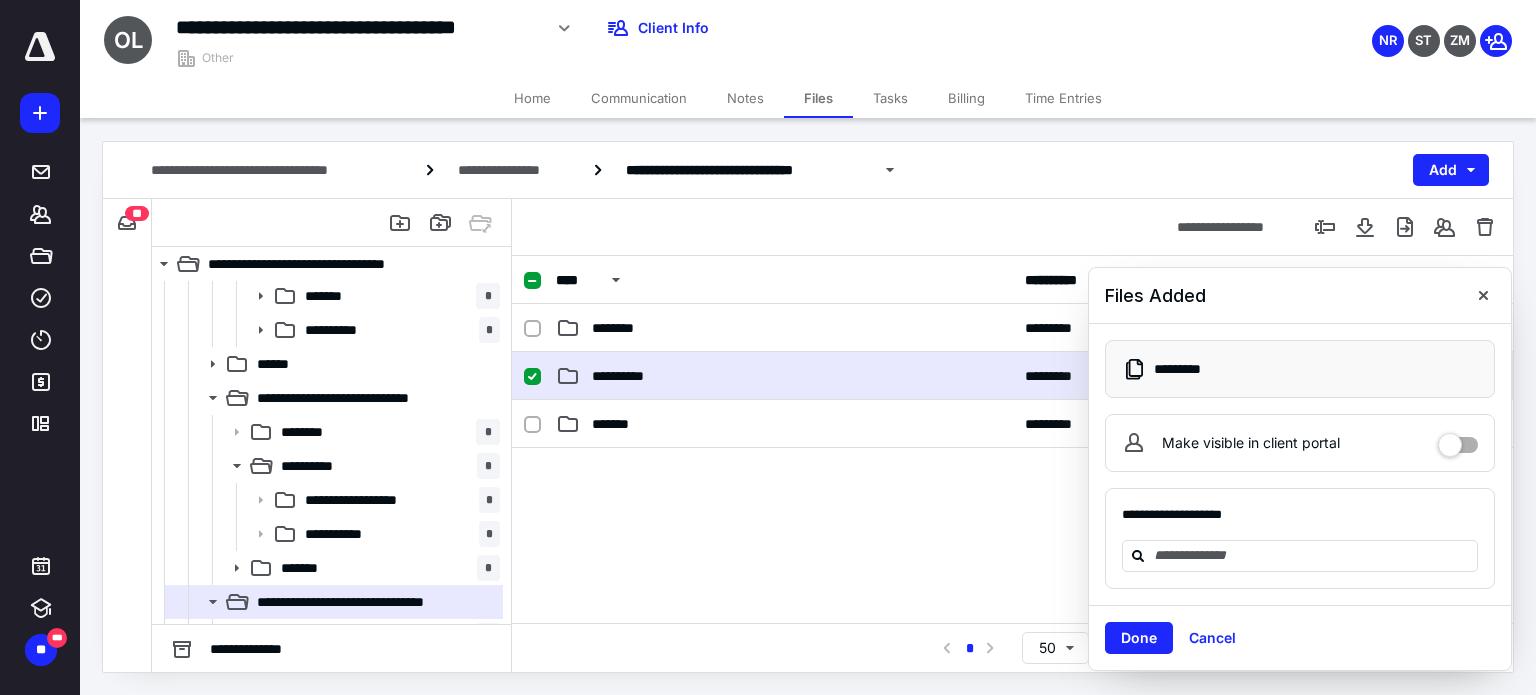 click on "**********" at bounding box center [784, 376] 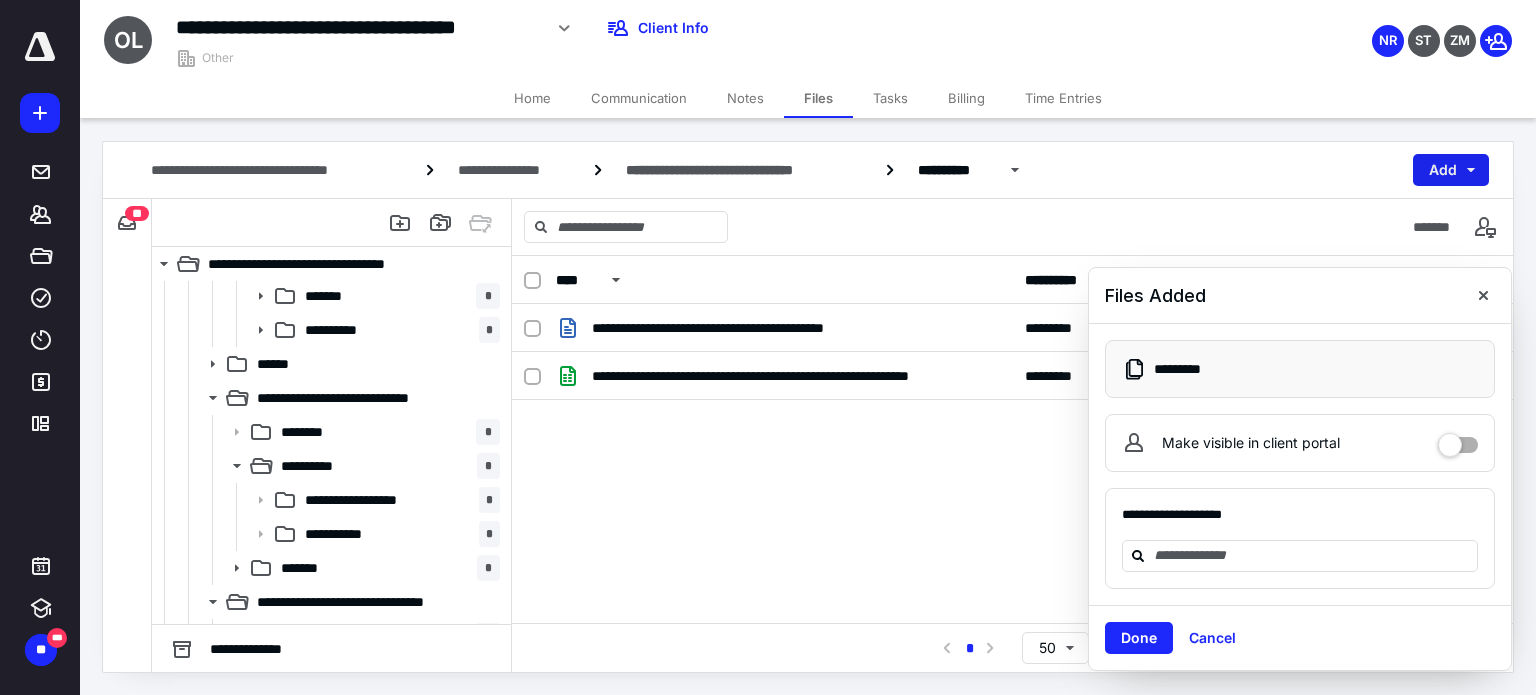 click on "Add" at bounding box center (1451, 170) 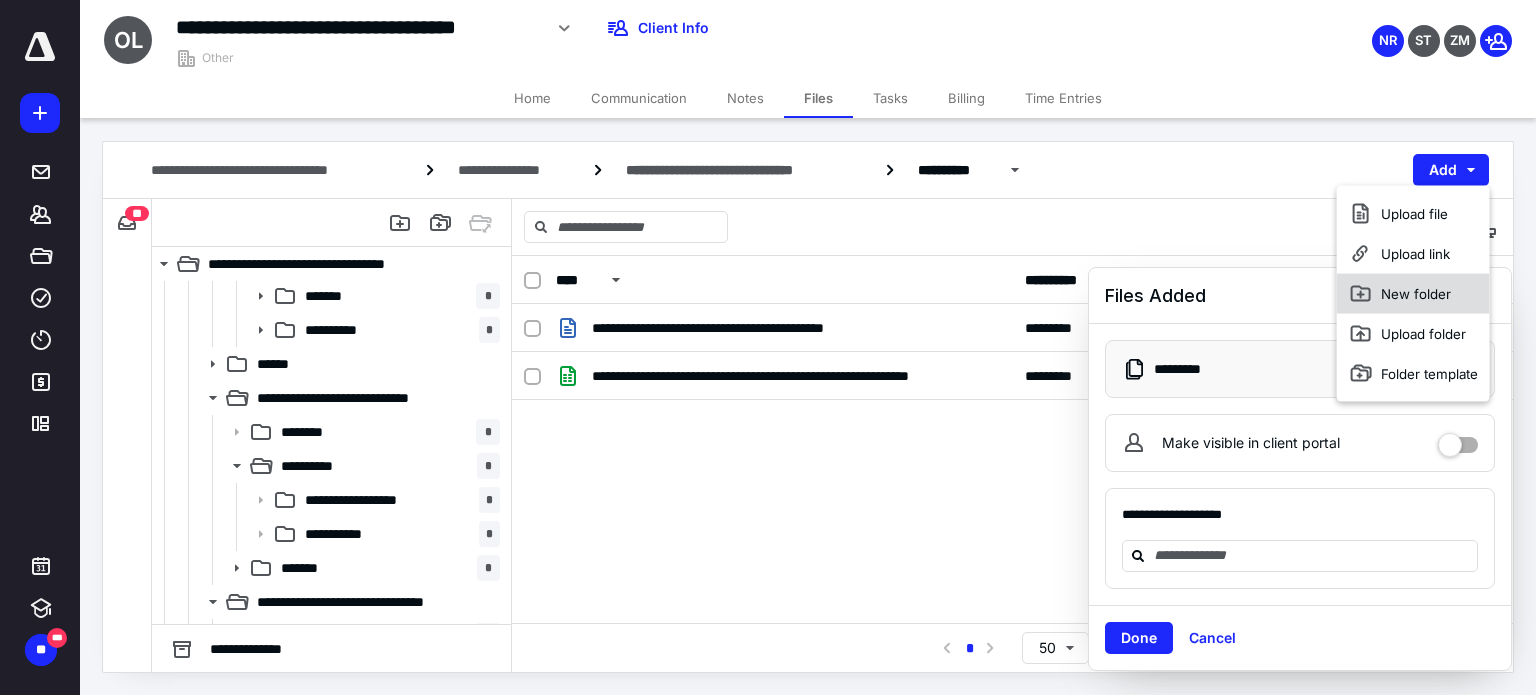 click on "New folder" at bounding box center [1413, 294] 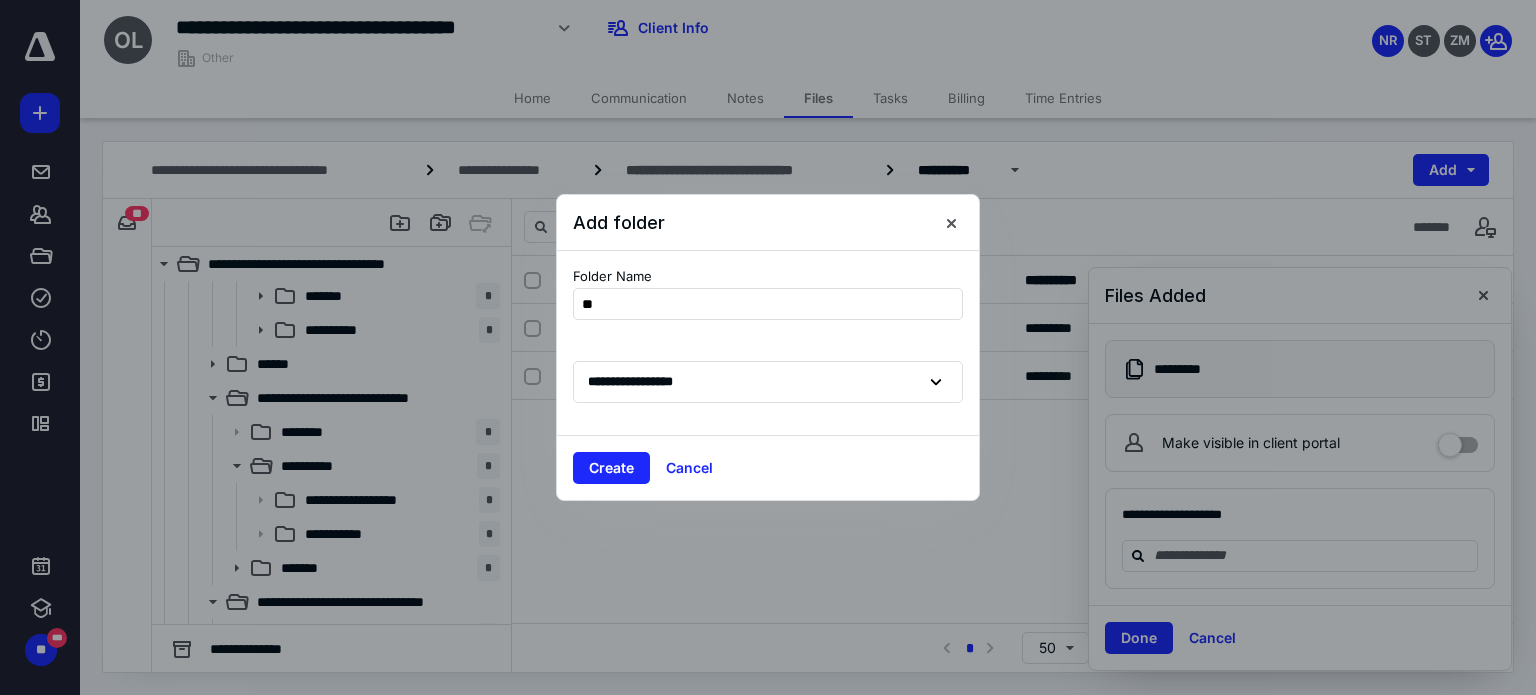 type on "*" 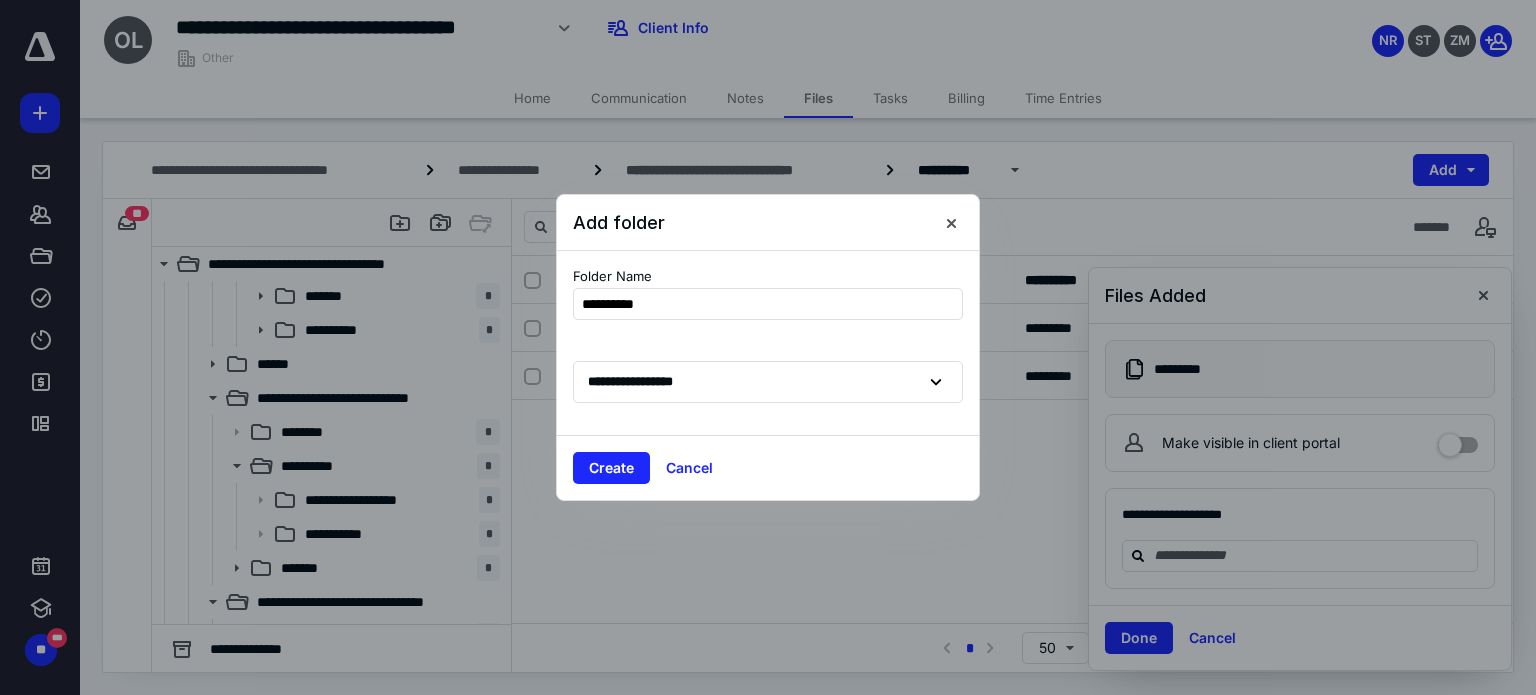 type on "**********" 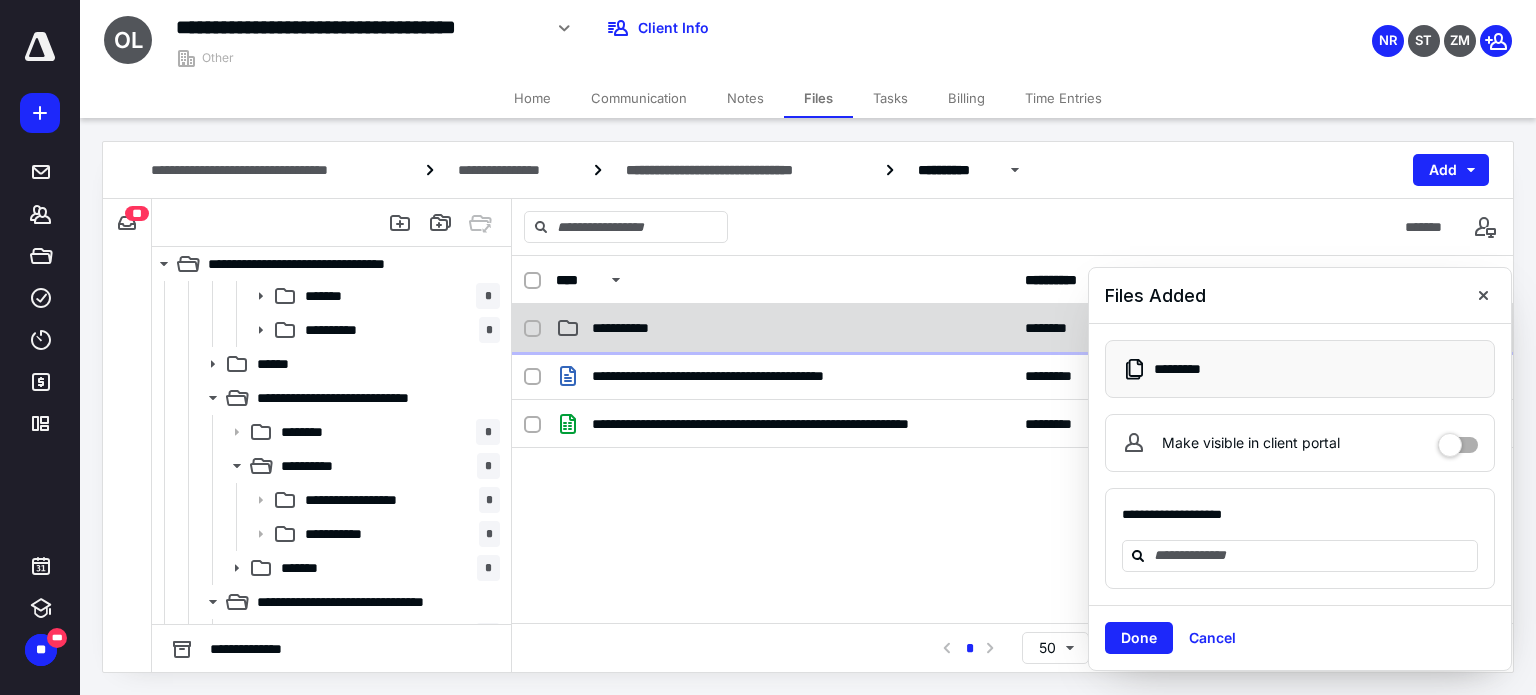 click on "**********" at bounding box center (1012, 328) 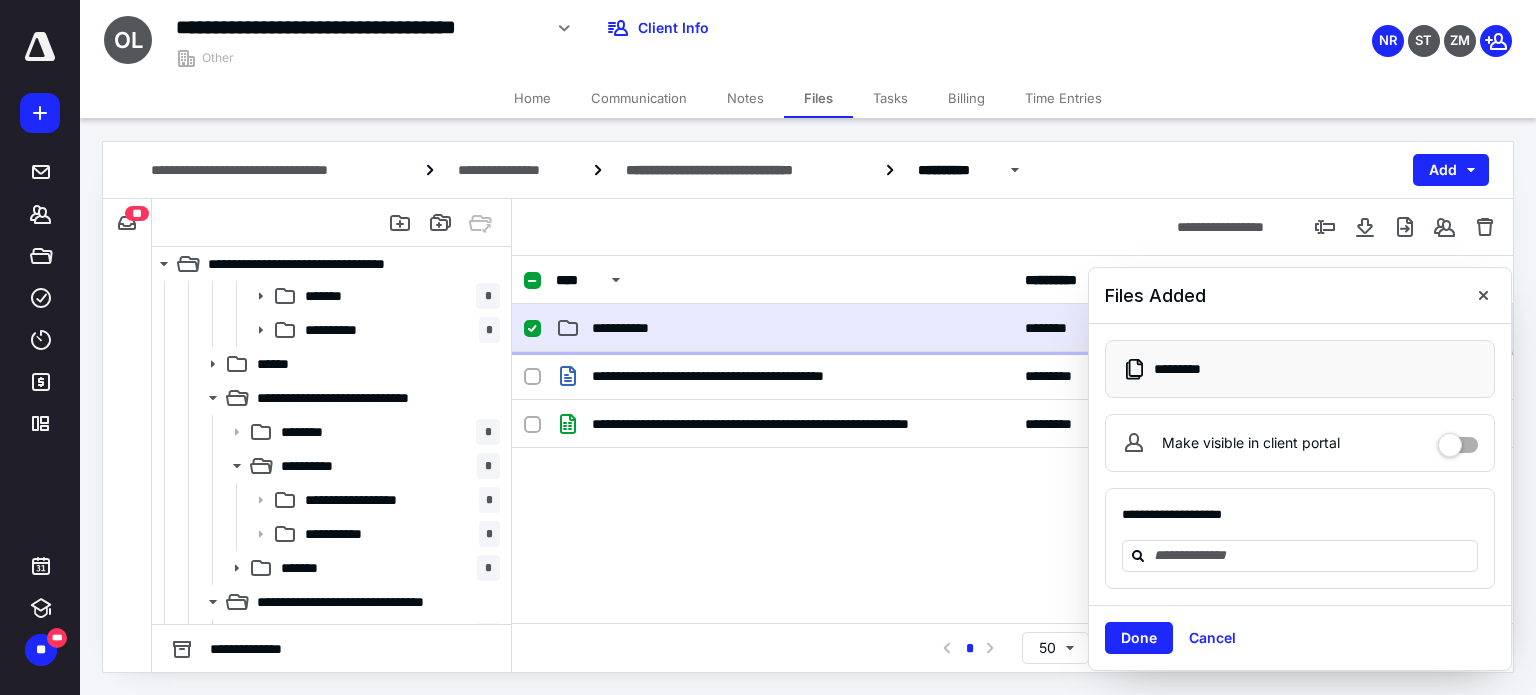 click on "**********" at bounding box center (1012, 328) 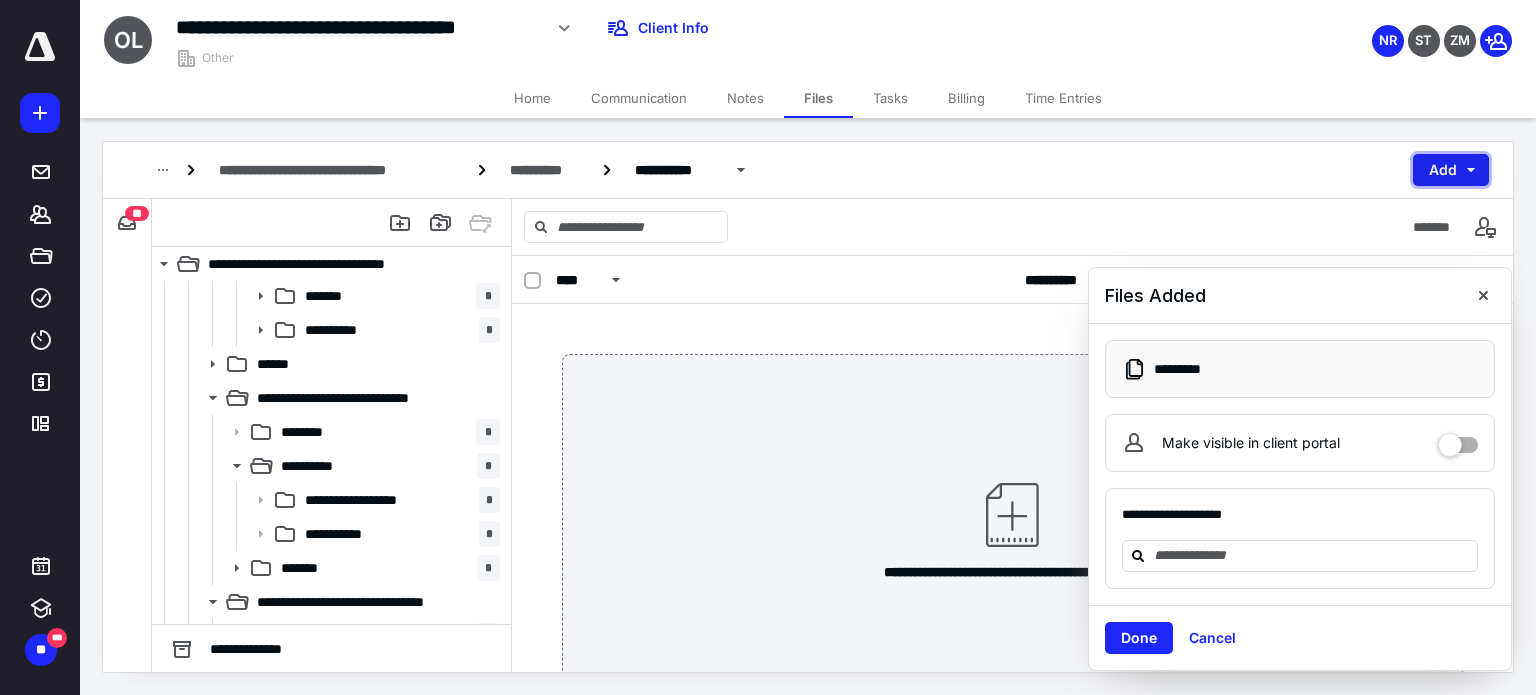 click on "Add" at bounding box center (1451, 170) 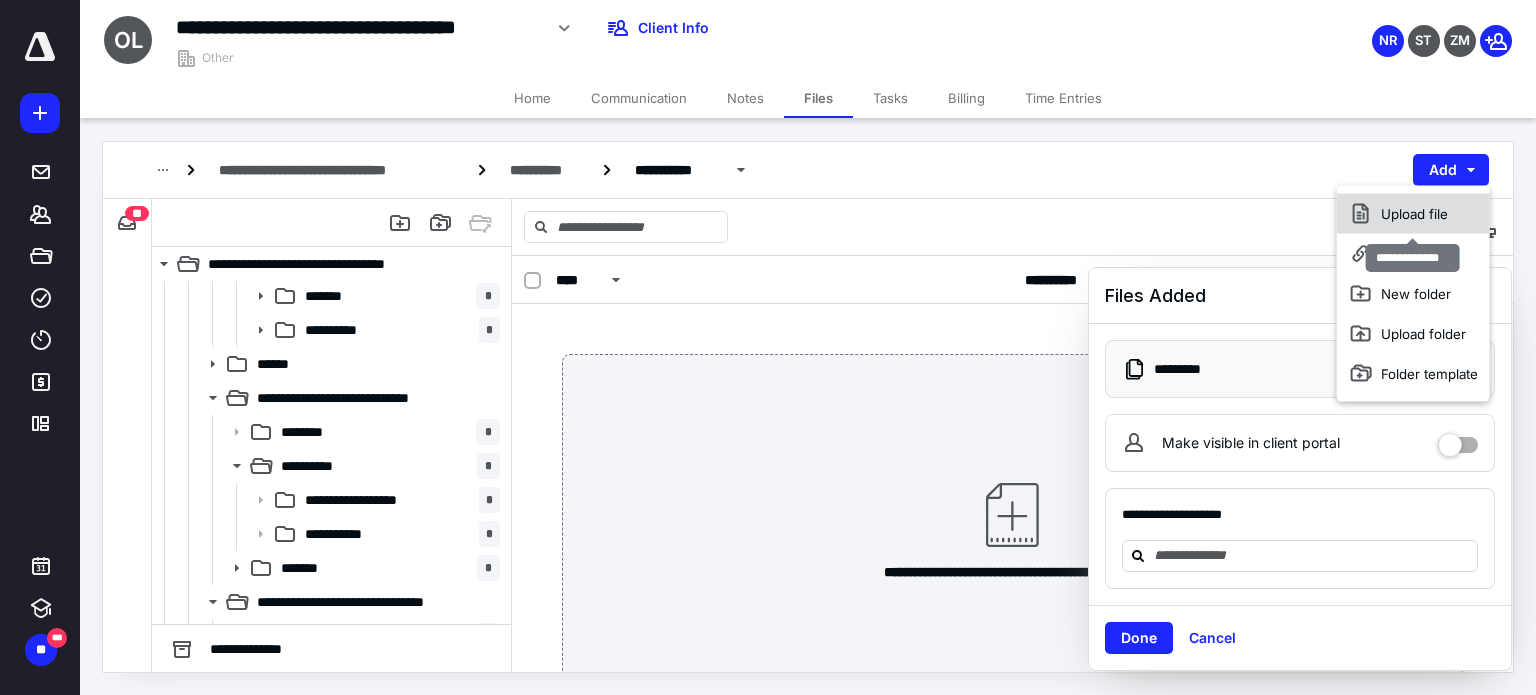 click on "Upload file" at bounding box center (1413, 214) 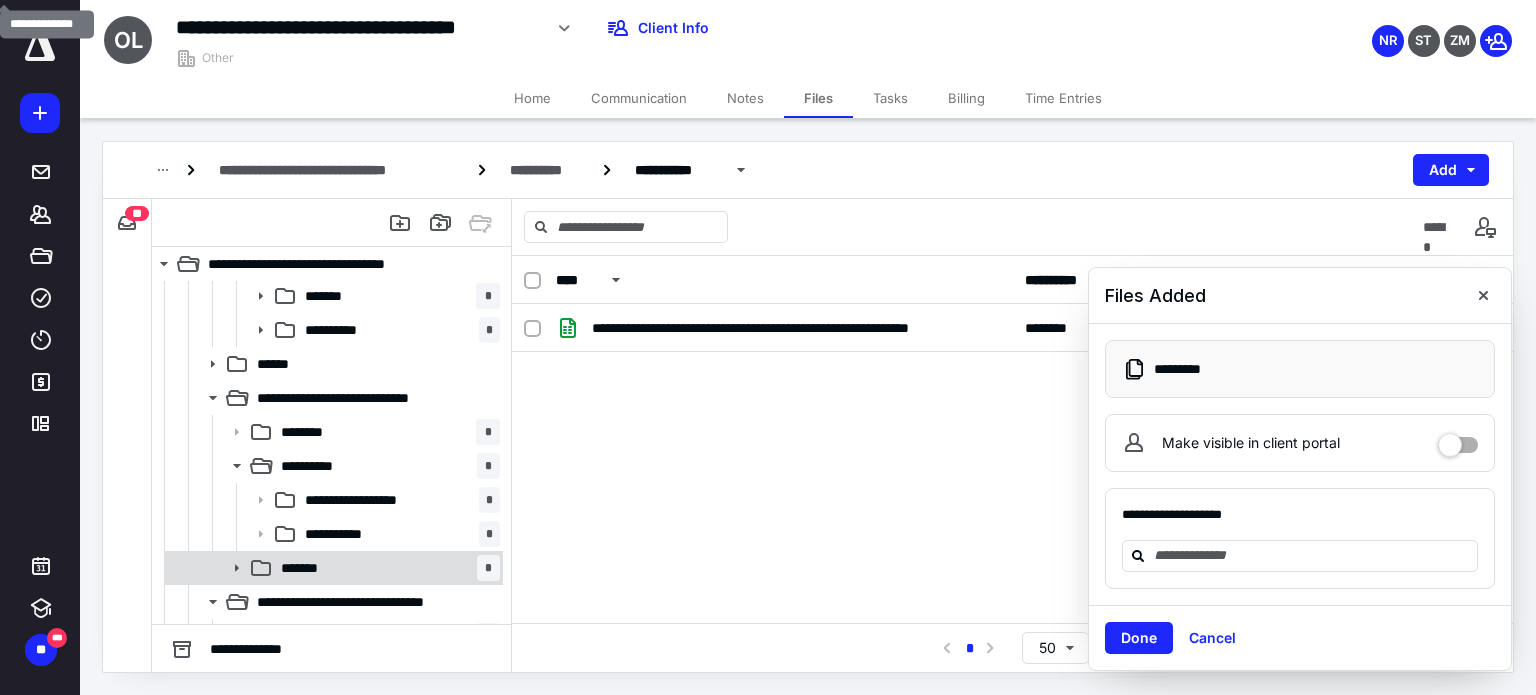 click on "******* *" at bounding box center (386, 568) 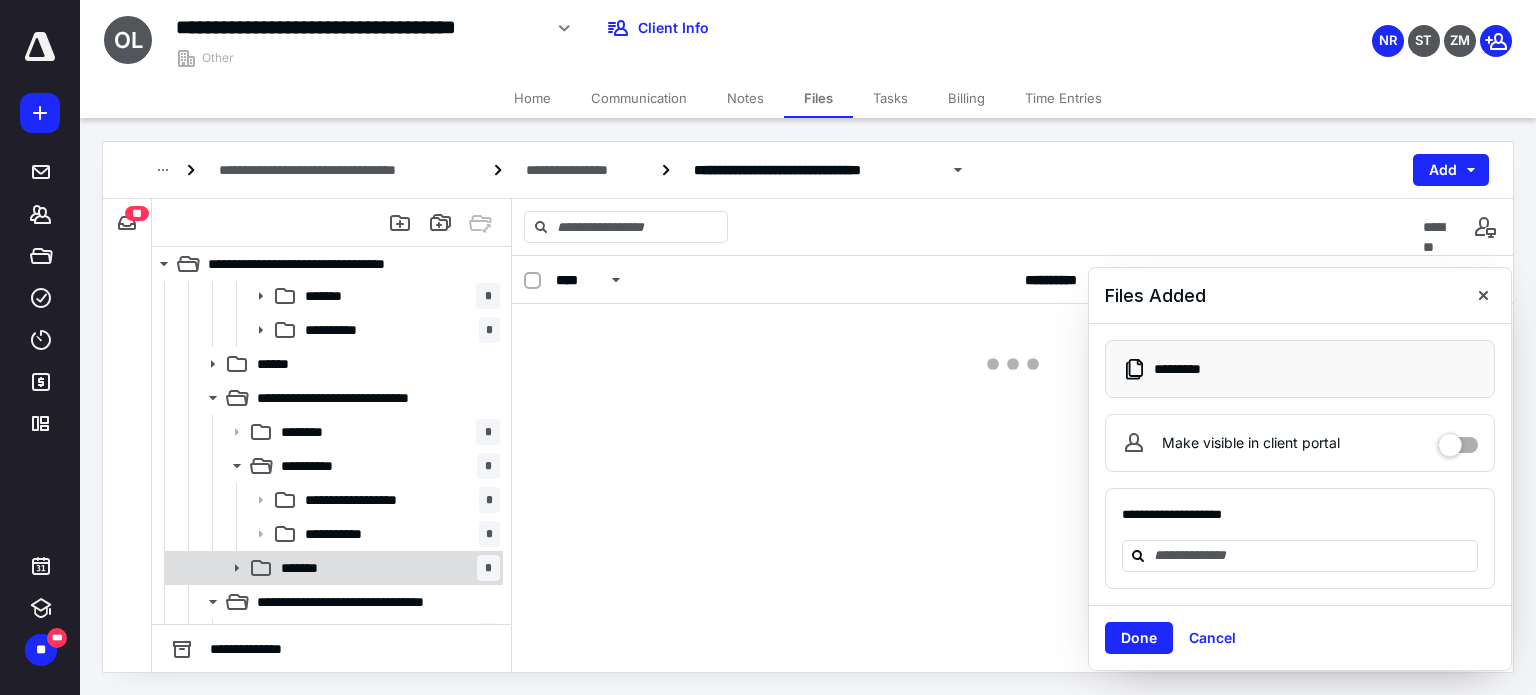 click on "******* *" at bounding box center (386, 568) 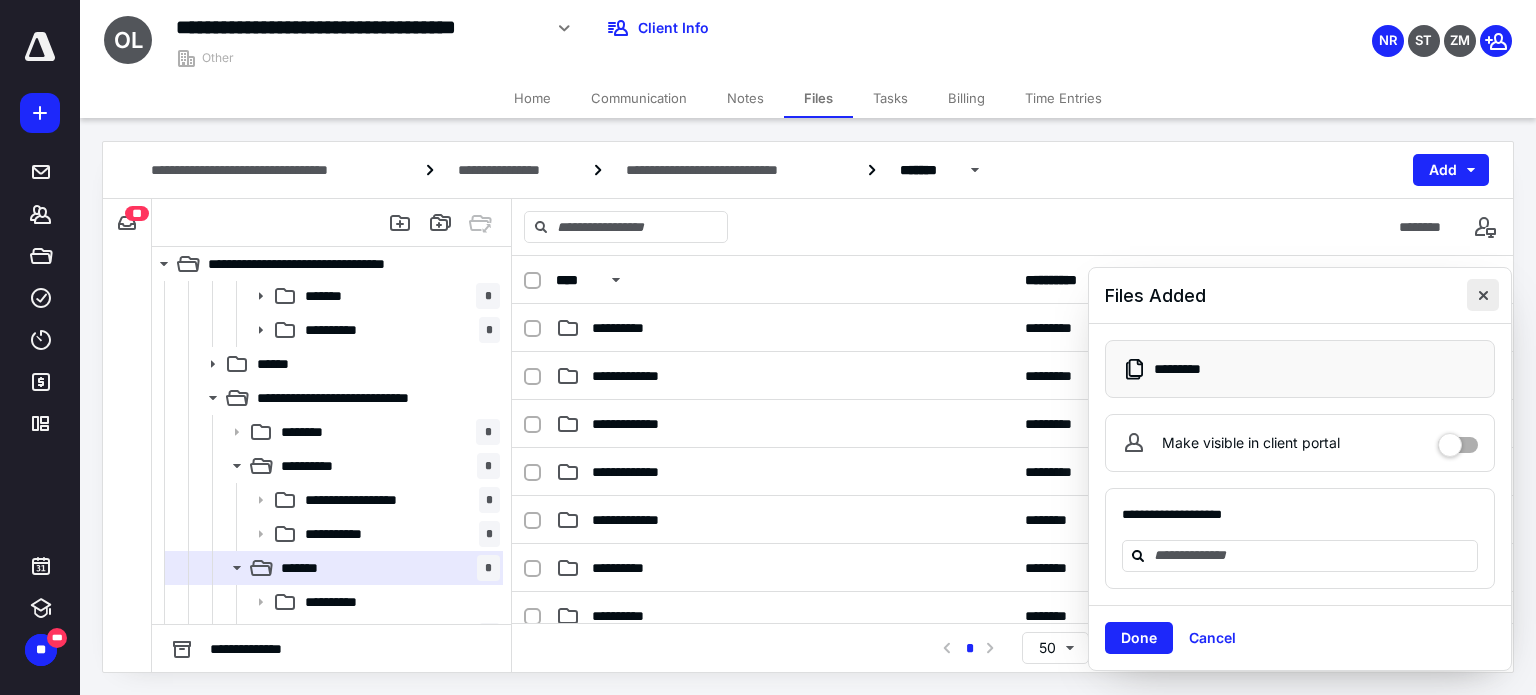 click at bounding box center (1483, 295) 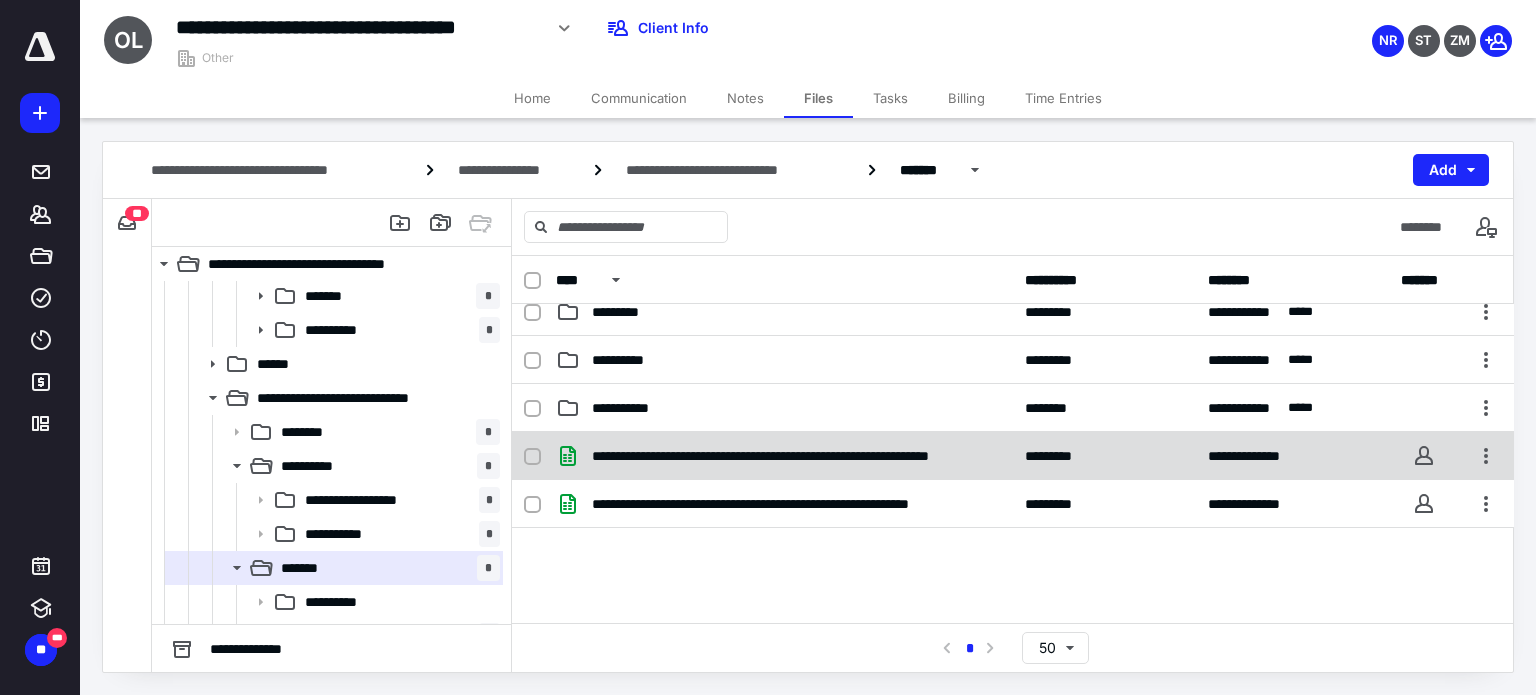 scroll, scrollTop: 395, scrollLeft: 0, axis: vertical 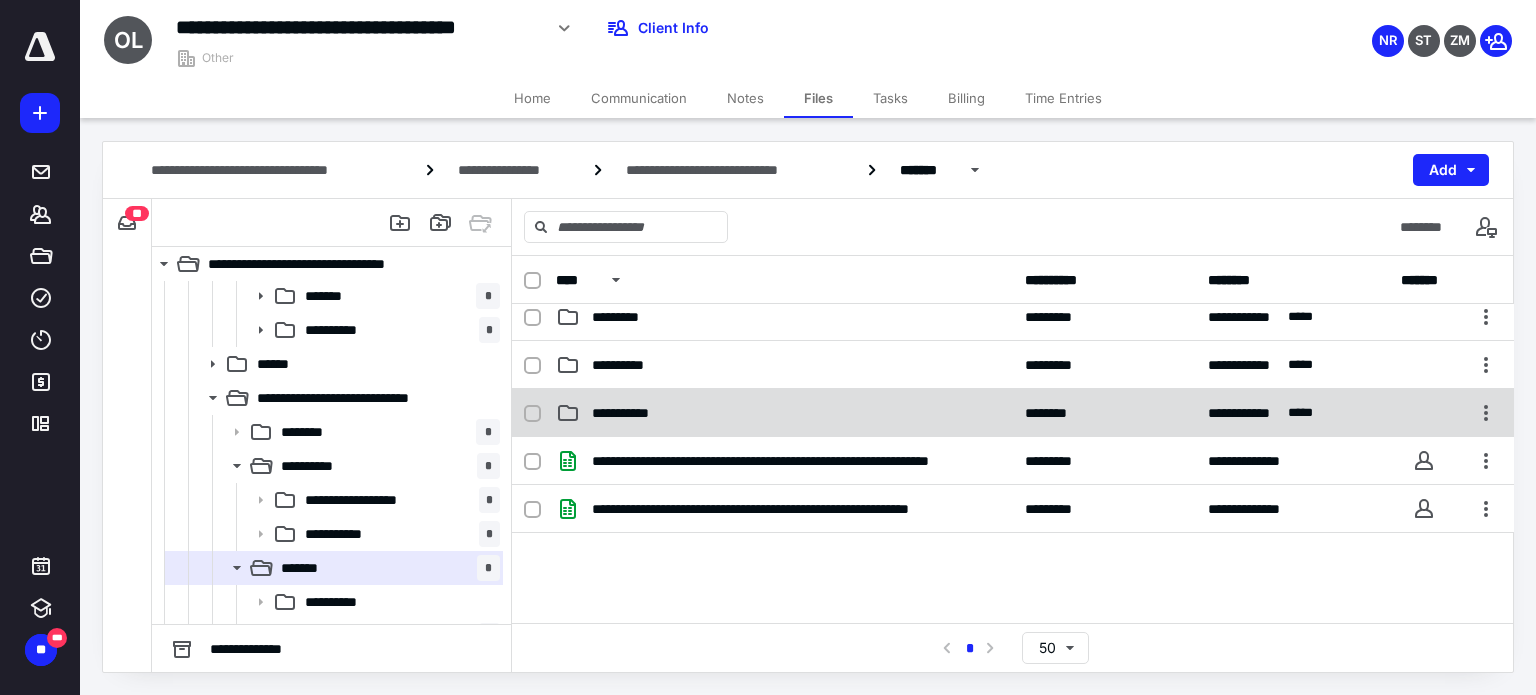 click on "**********" at bounding box center [784, 413] 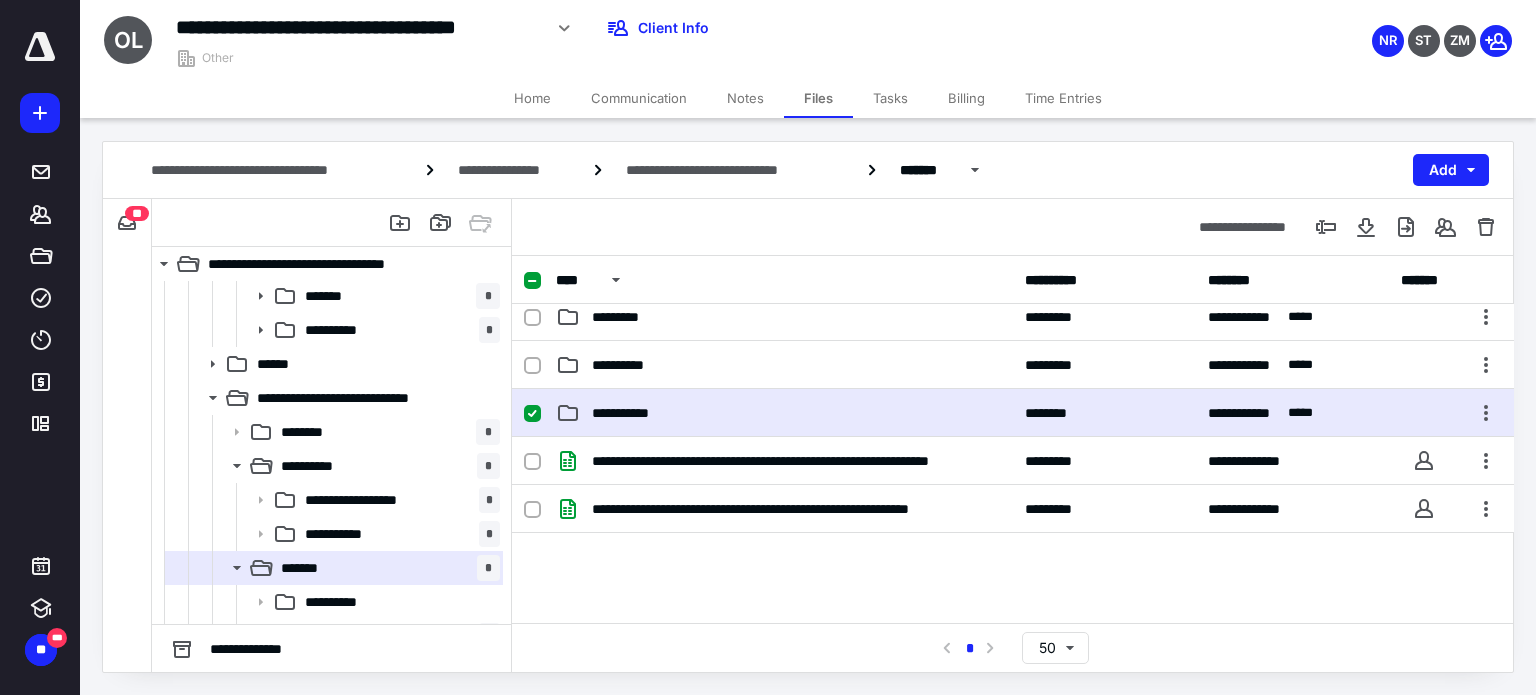 click on "**********" at bounding box center (784, 413) 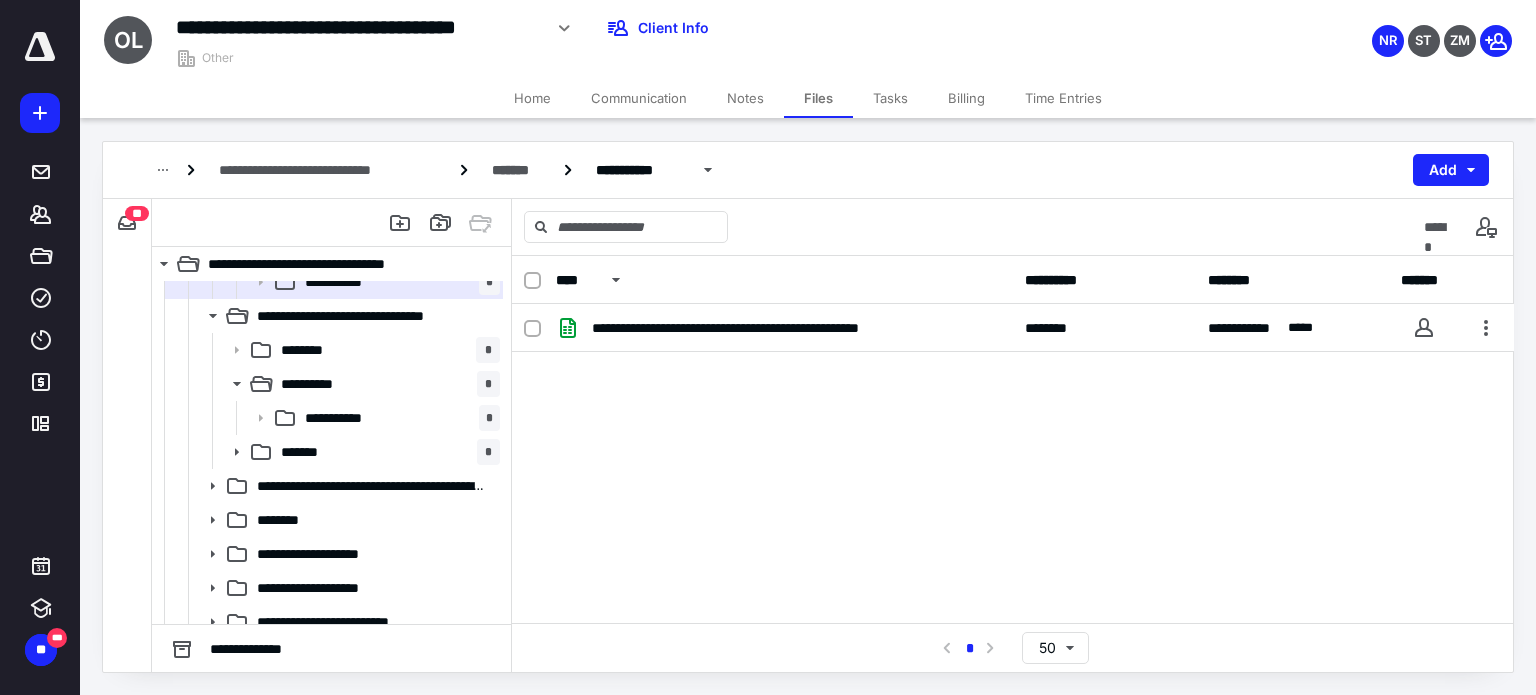 scroll, scrollTop: 1626, scrollLeft: 0, axis: vertical 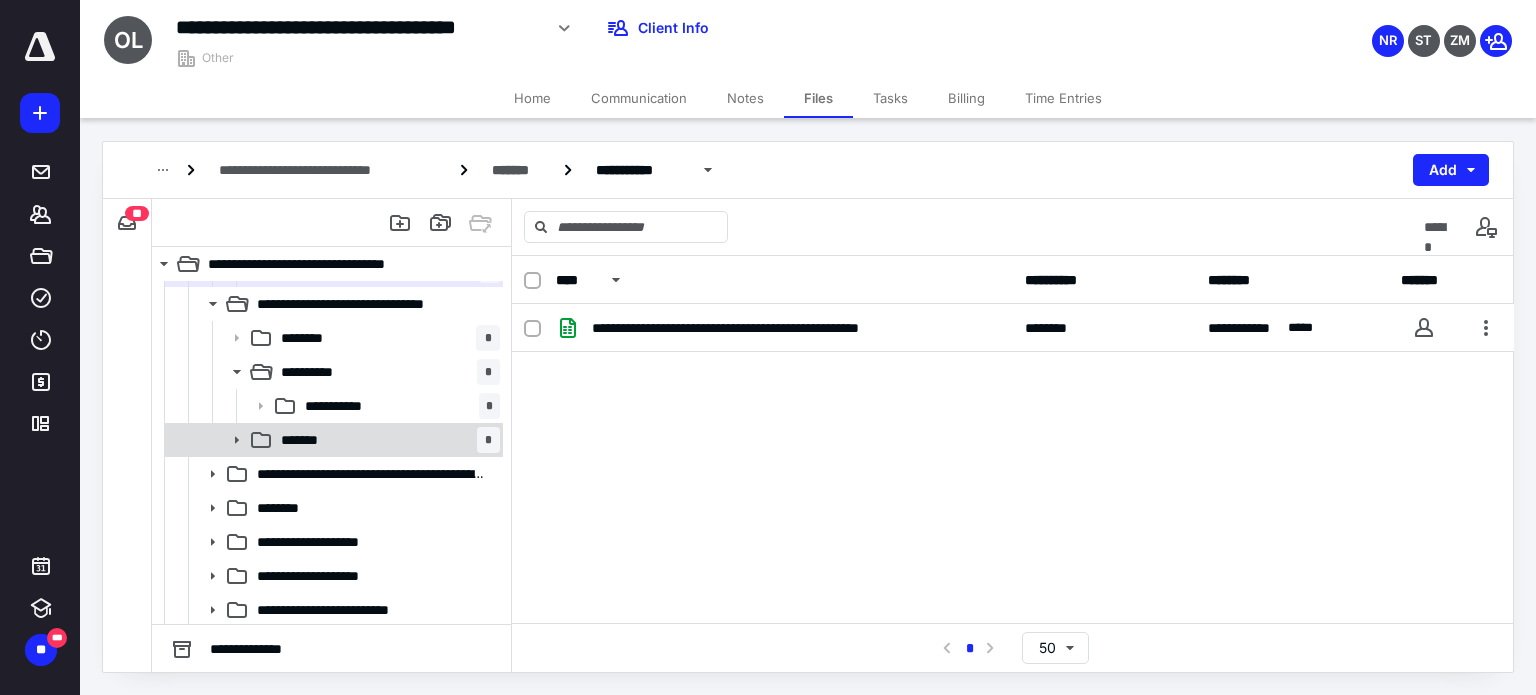 click on "******* *" at bounding box center (386, 440) 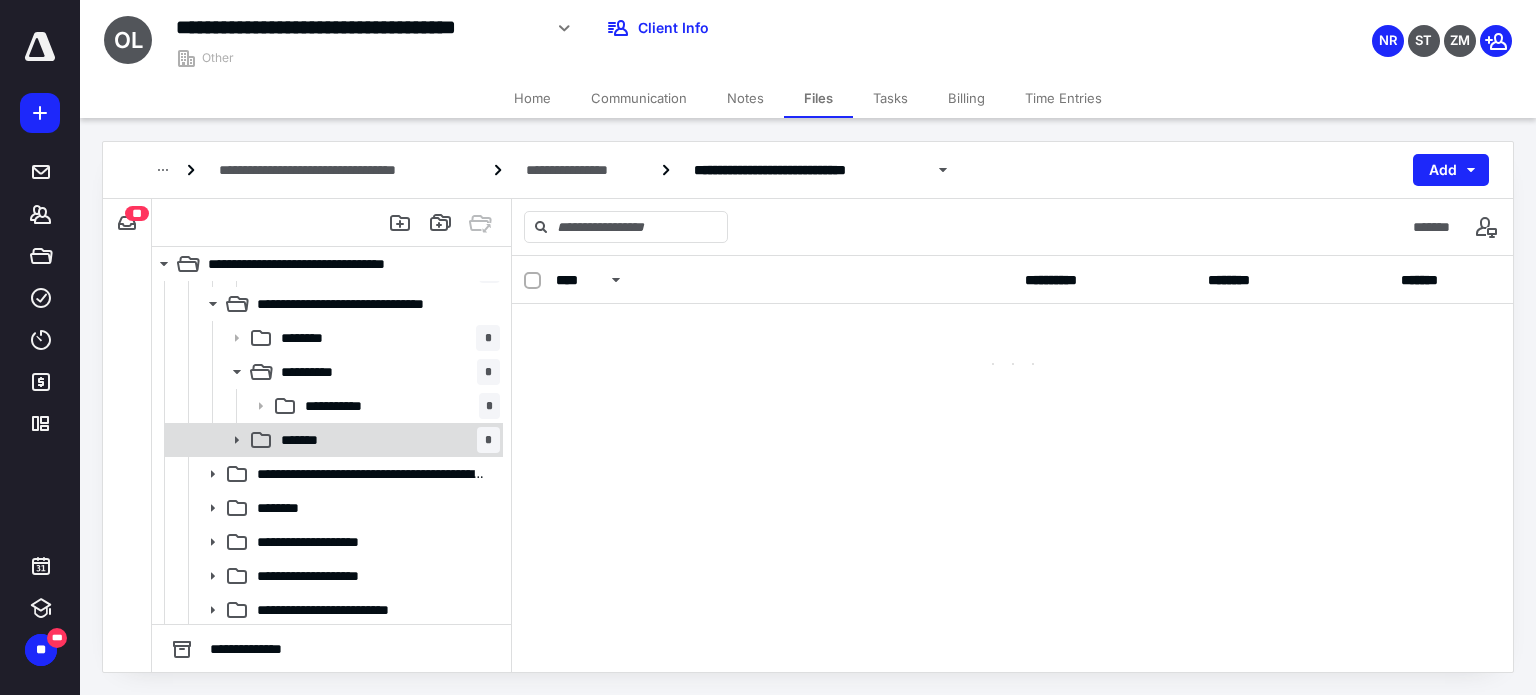 click on "******* *" at bounding box center [386, 440] 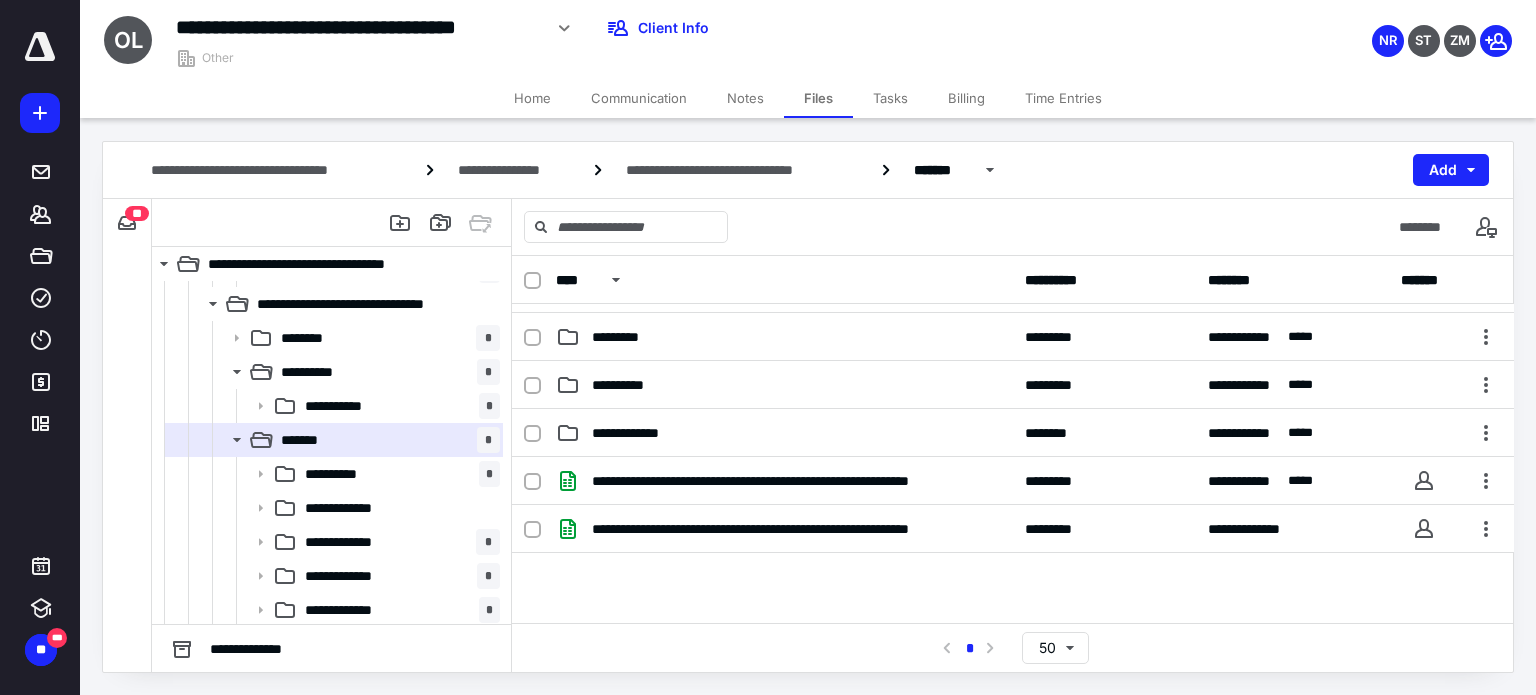 scroll, scrollTop: 468, scrollLeft: 0, axis: vertical 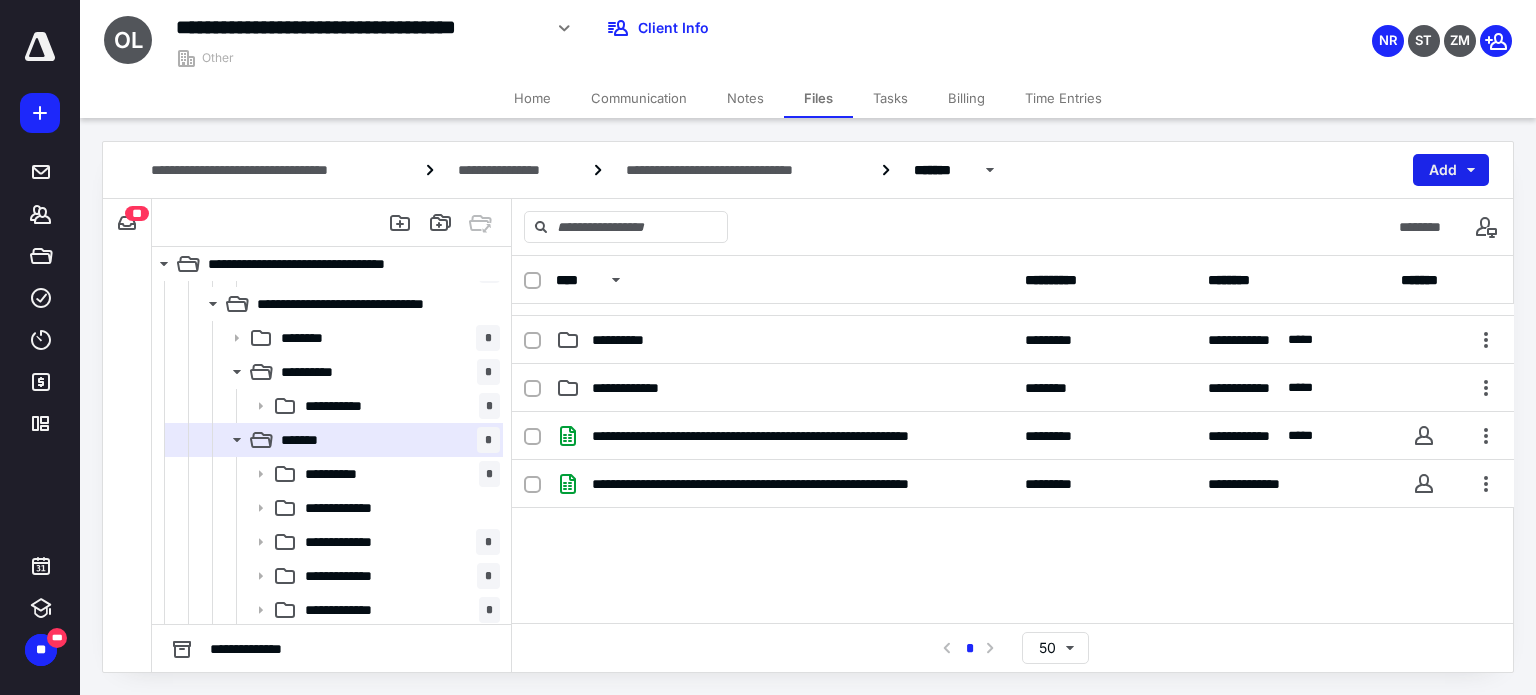 click on "Add" at bounding box center (1451, 170) 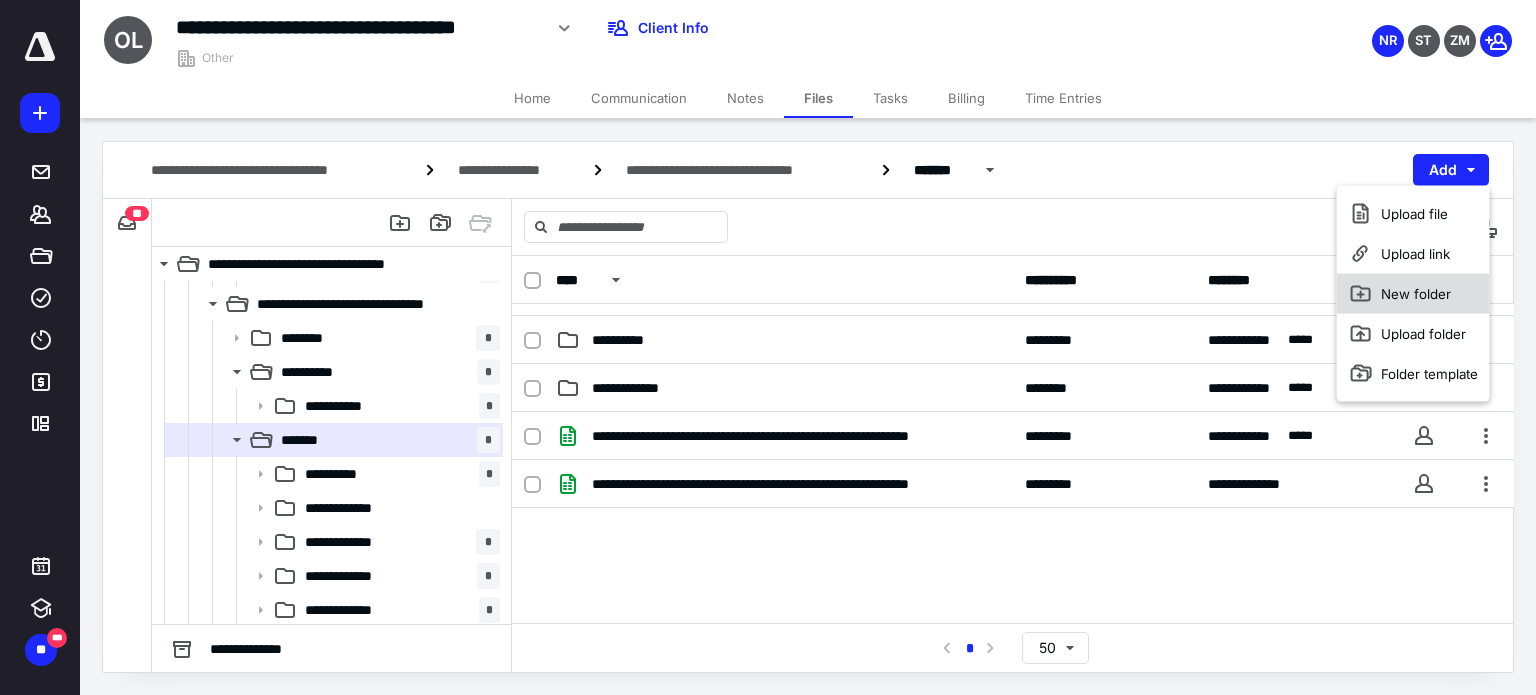 click on "New folder" at bounding box center [1413, 294] 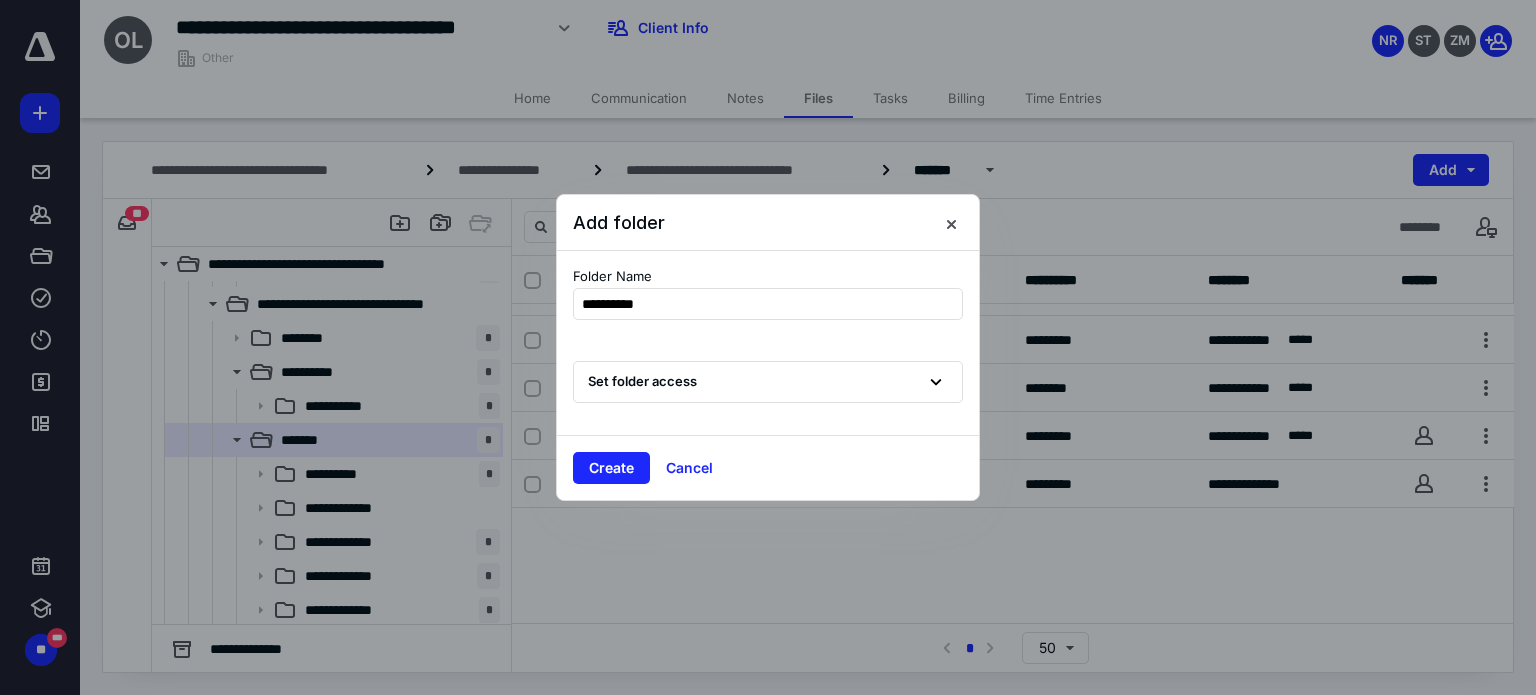 type on "**********" 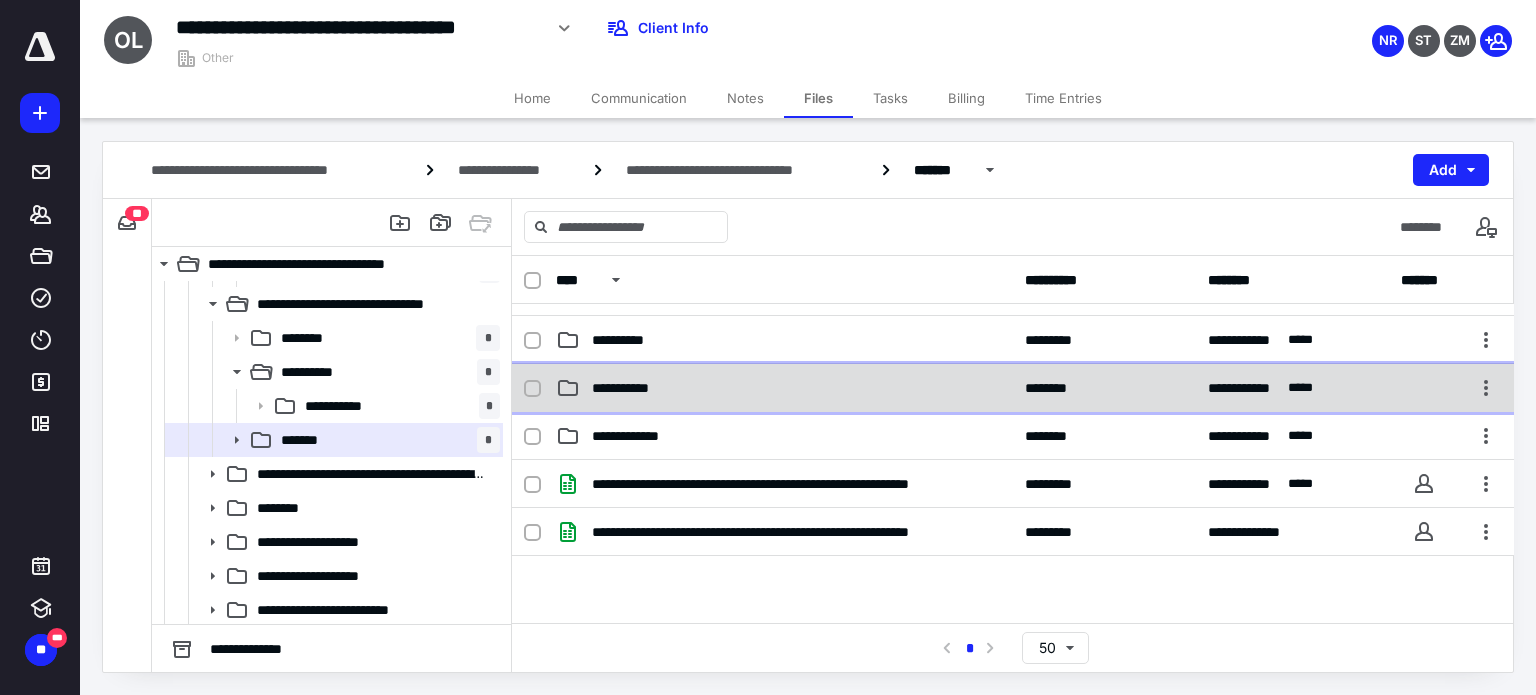 click on "********" at bounding box center [1055, 388] 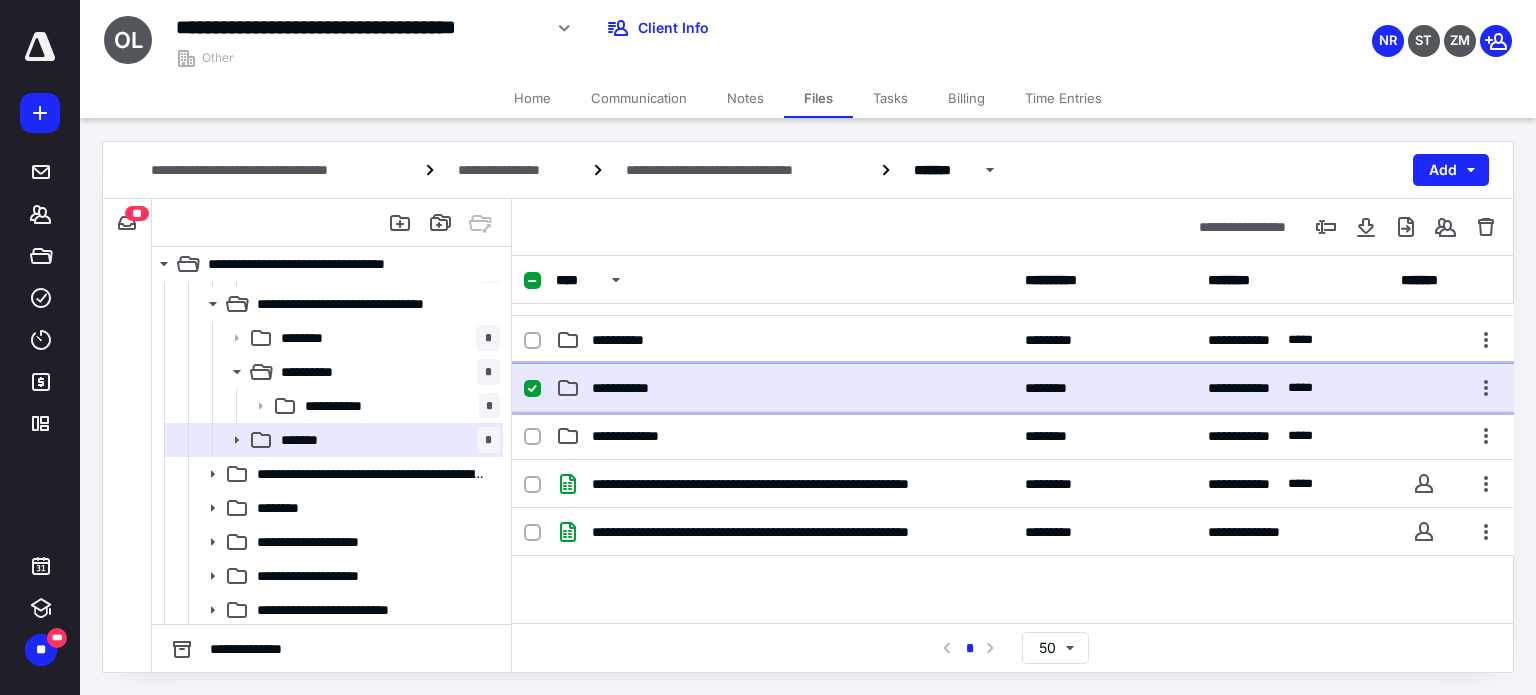 click on "********" at bounding box center [1055, 388] 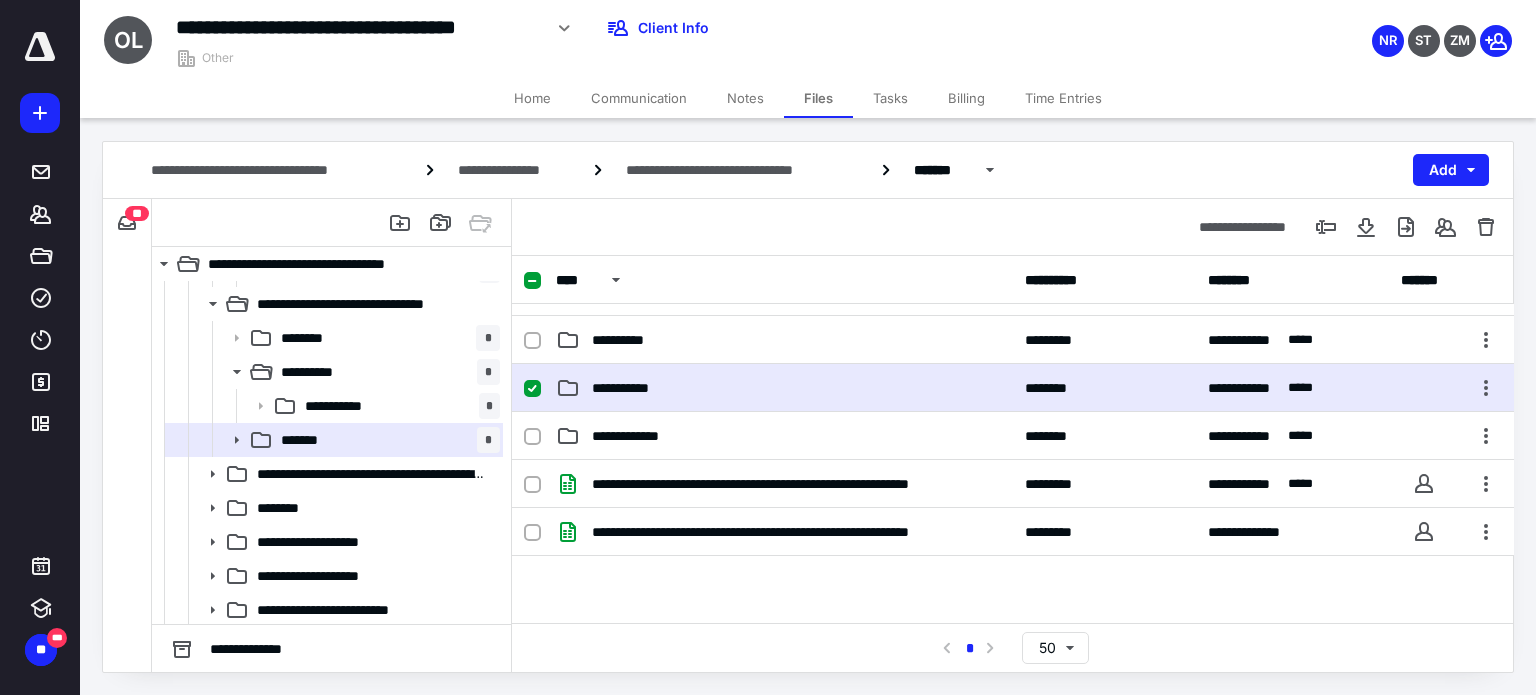 scroll, scrollTop: 0, scrollLeft: 0, axis: both 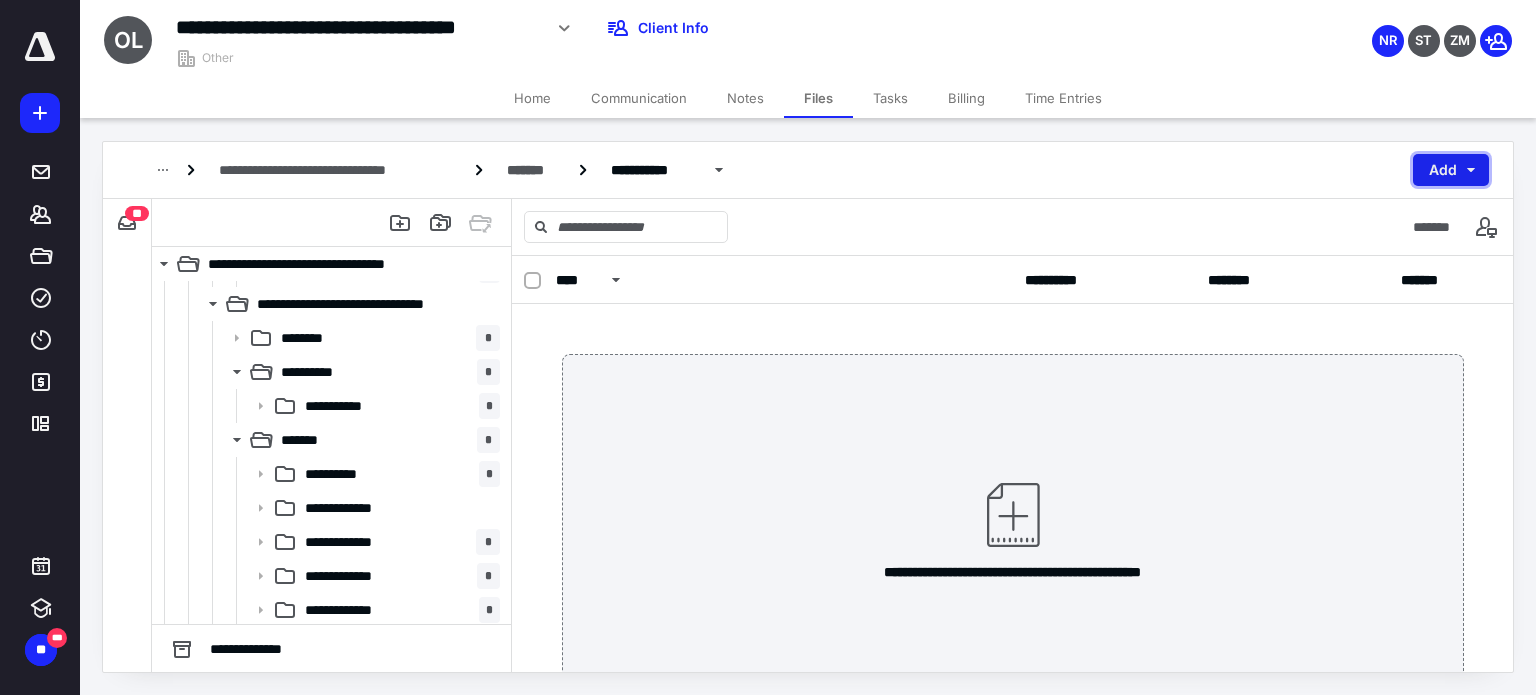 click on "Add" at bounding box center (1451, 170) 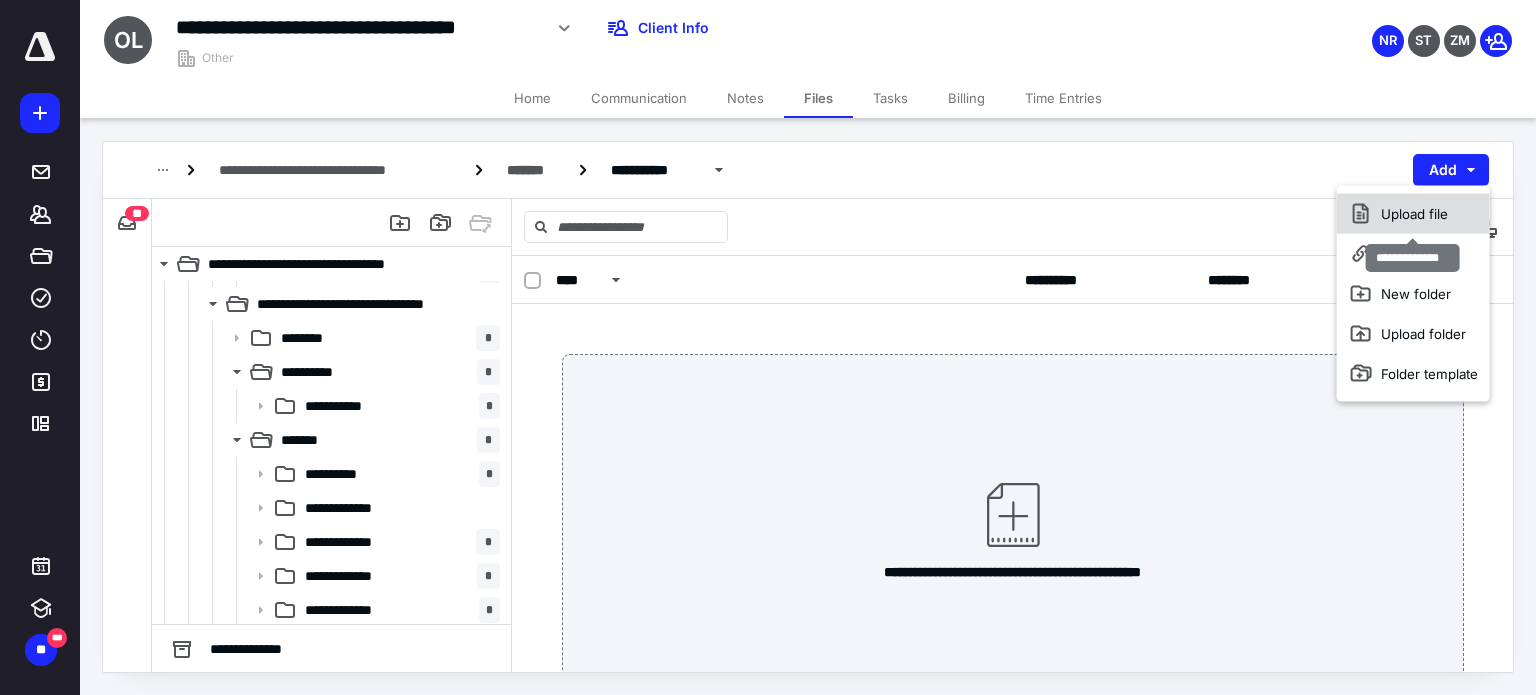 click on "Upload file" at bounding box center [1413, 214] 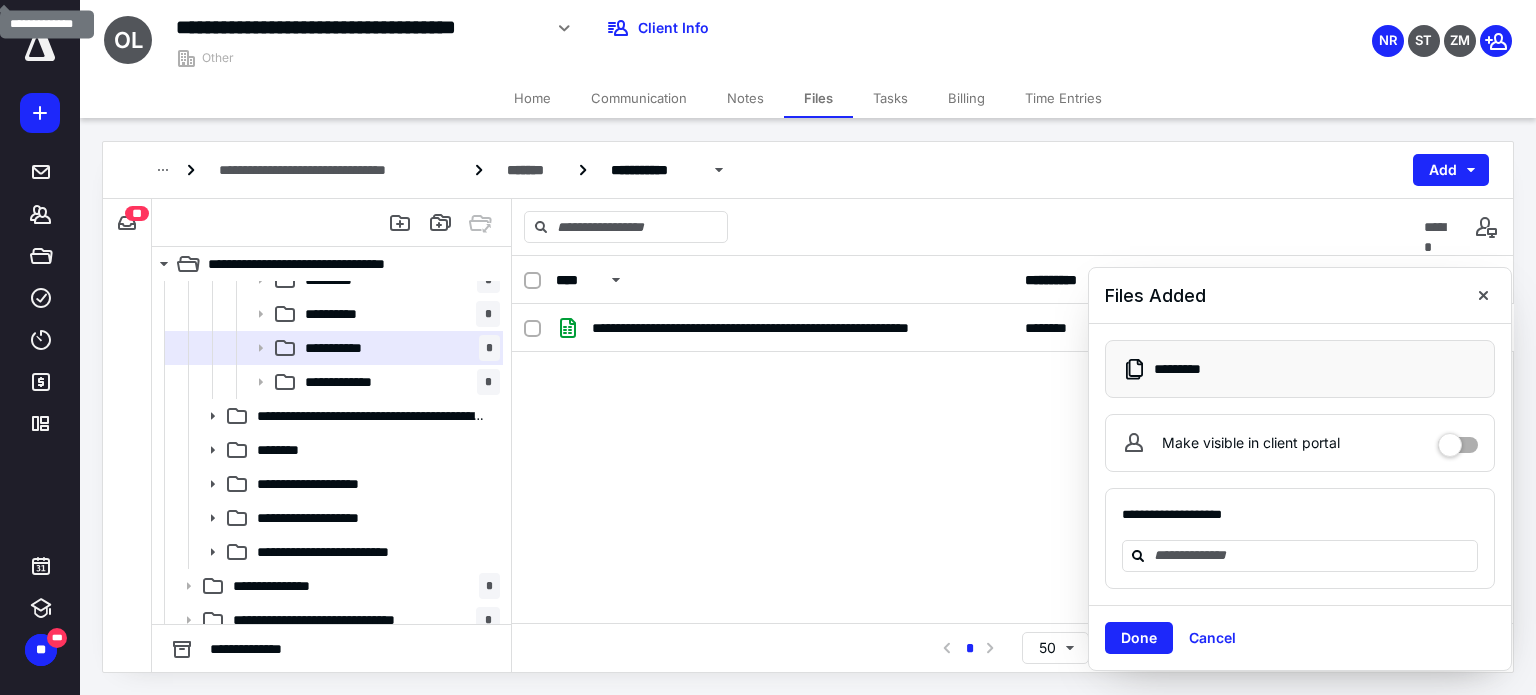 scroll, scrollTop: 2207, scrollLeft: 0, axis: vertical 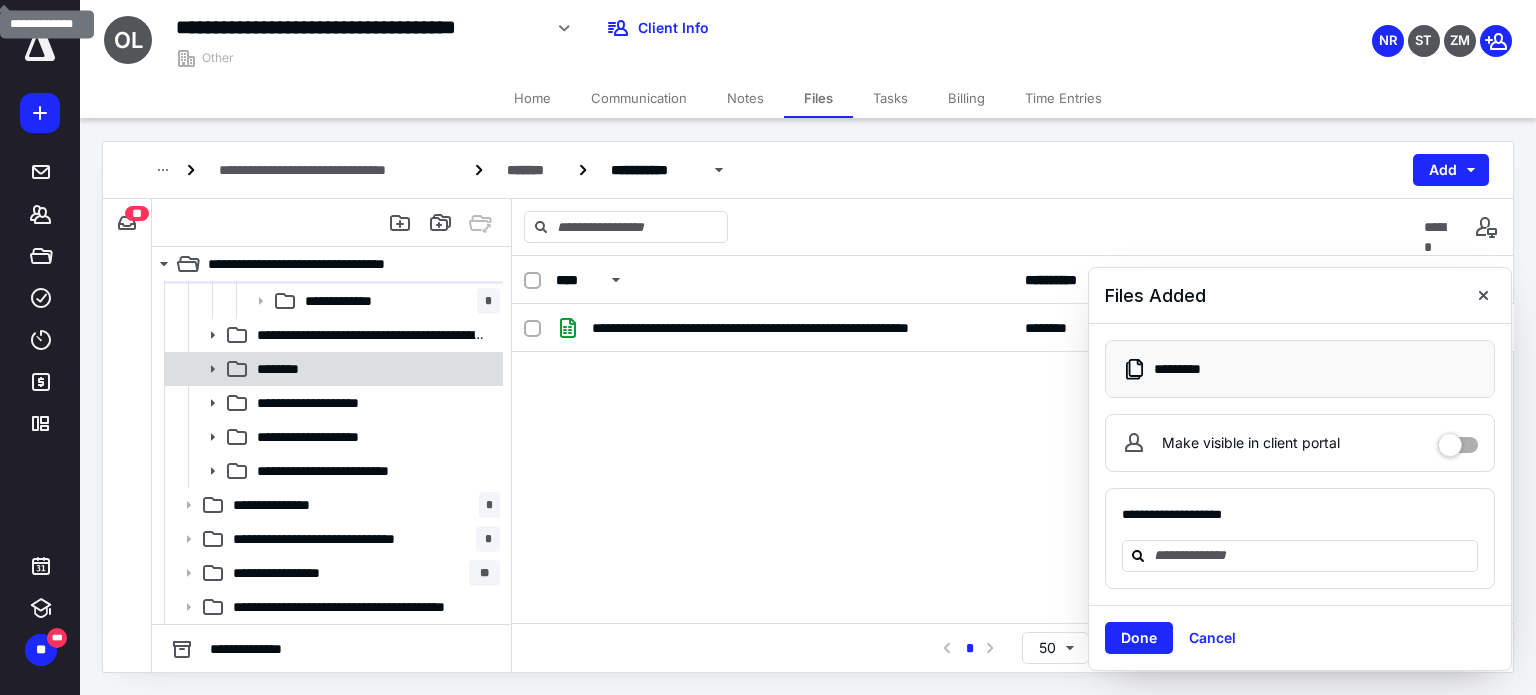 click on "********" at bounding box center (374, 369) 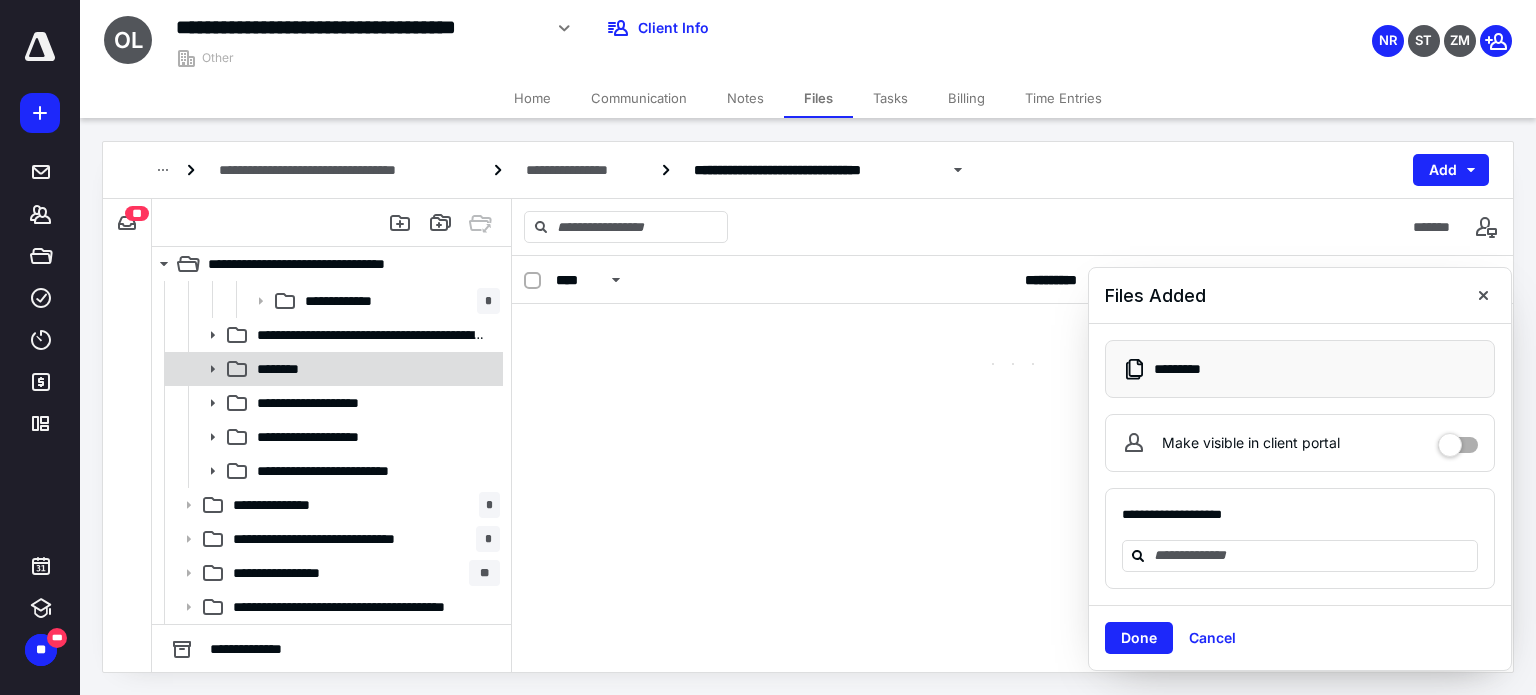 click on "********" at bounding box center [374, 369] 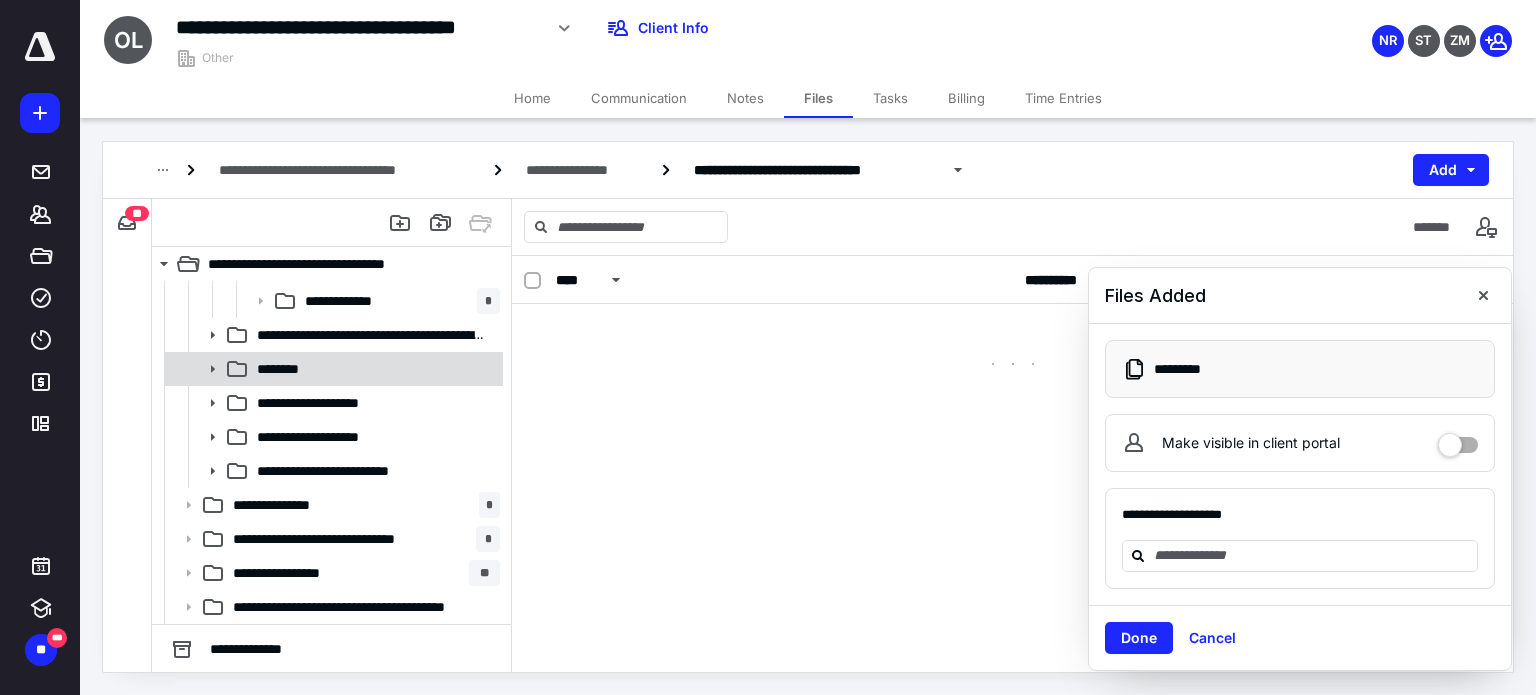 click on "********" at bounding box center [374, 369] 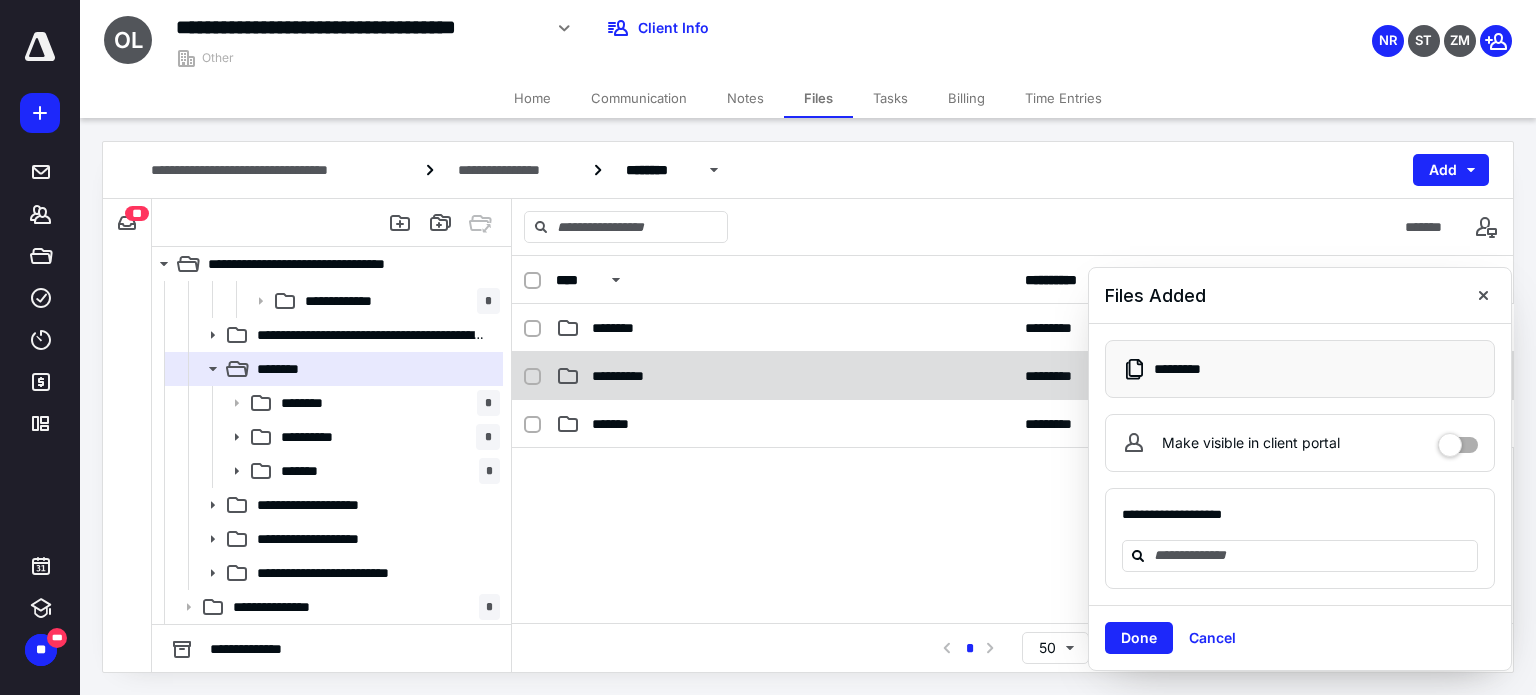 click on "**********" at bounding box center [625, 376] 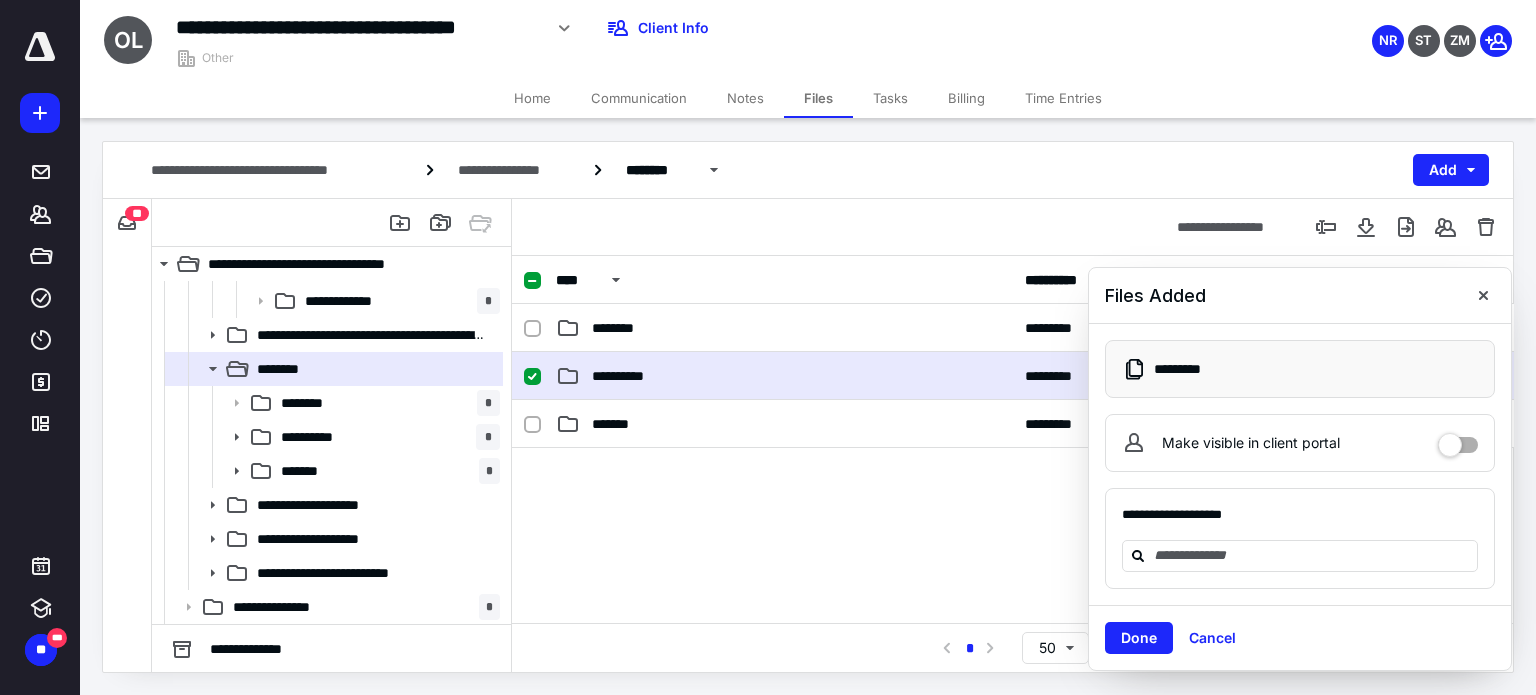 click on "**********" at bounding box center (625, 376) 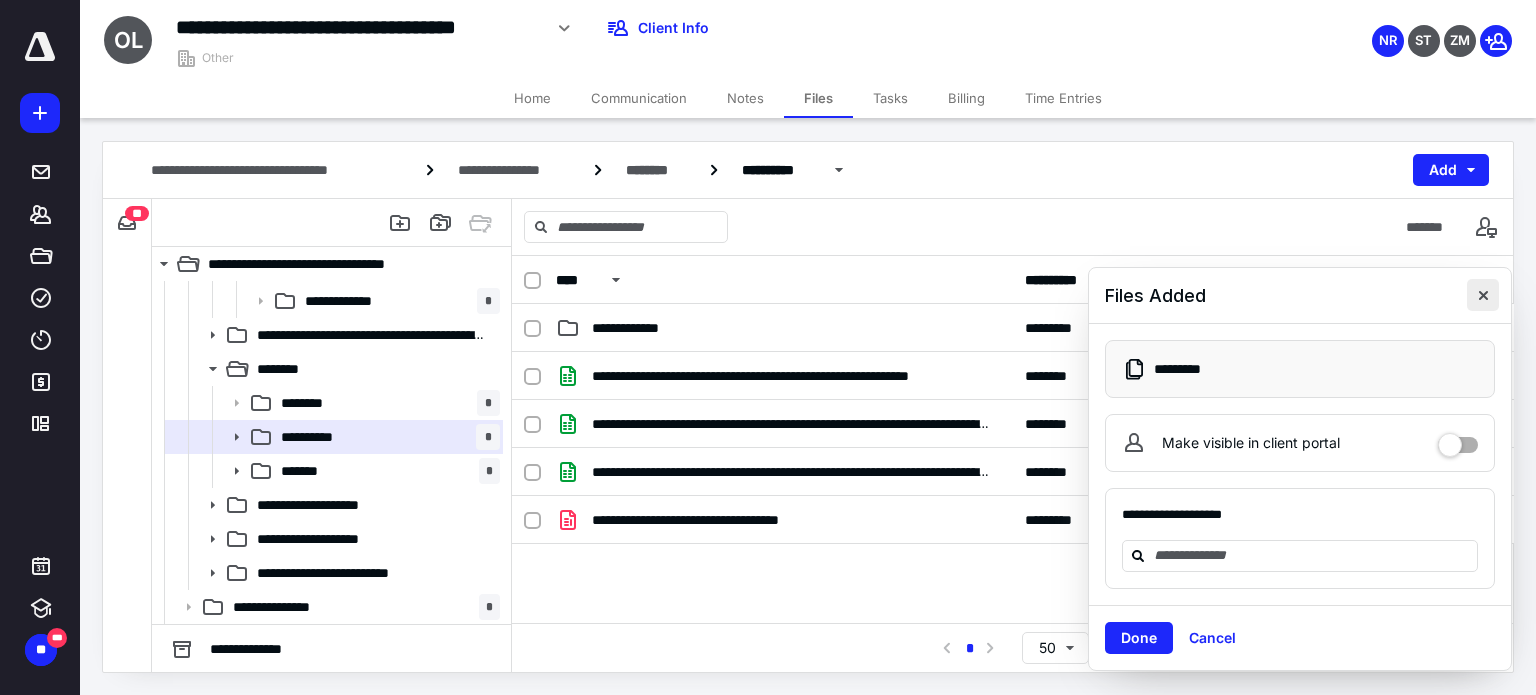click at bounding box center (1483, 295) 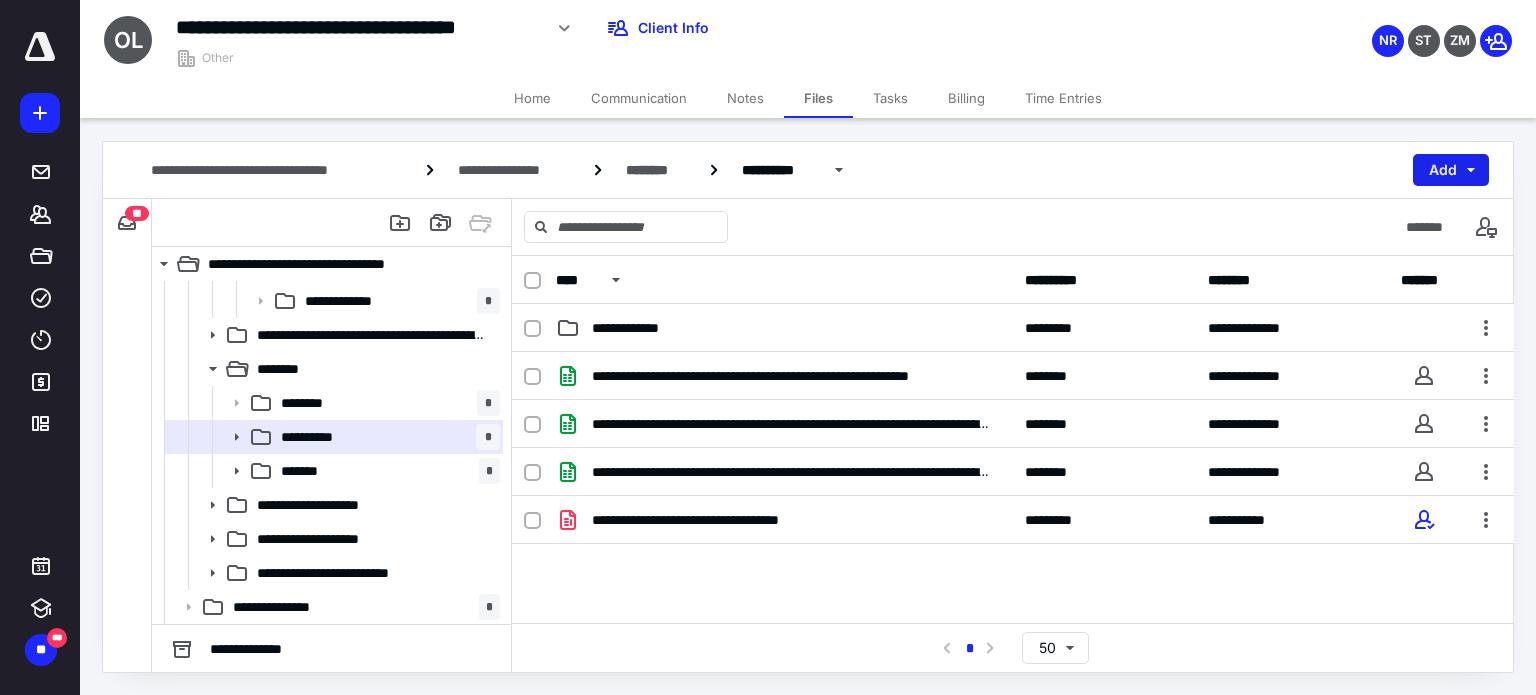 click on "Add" at bounding box center (1451, 170) 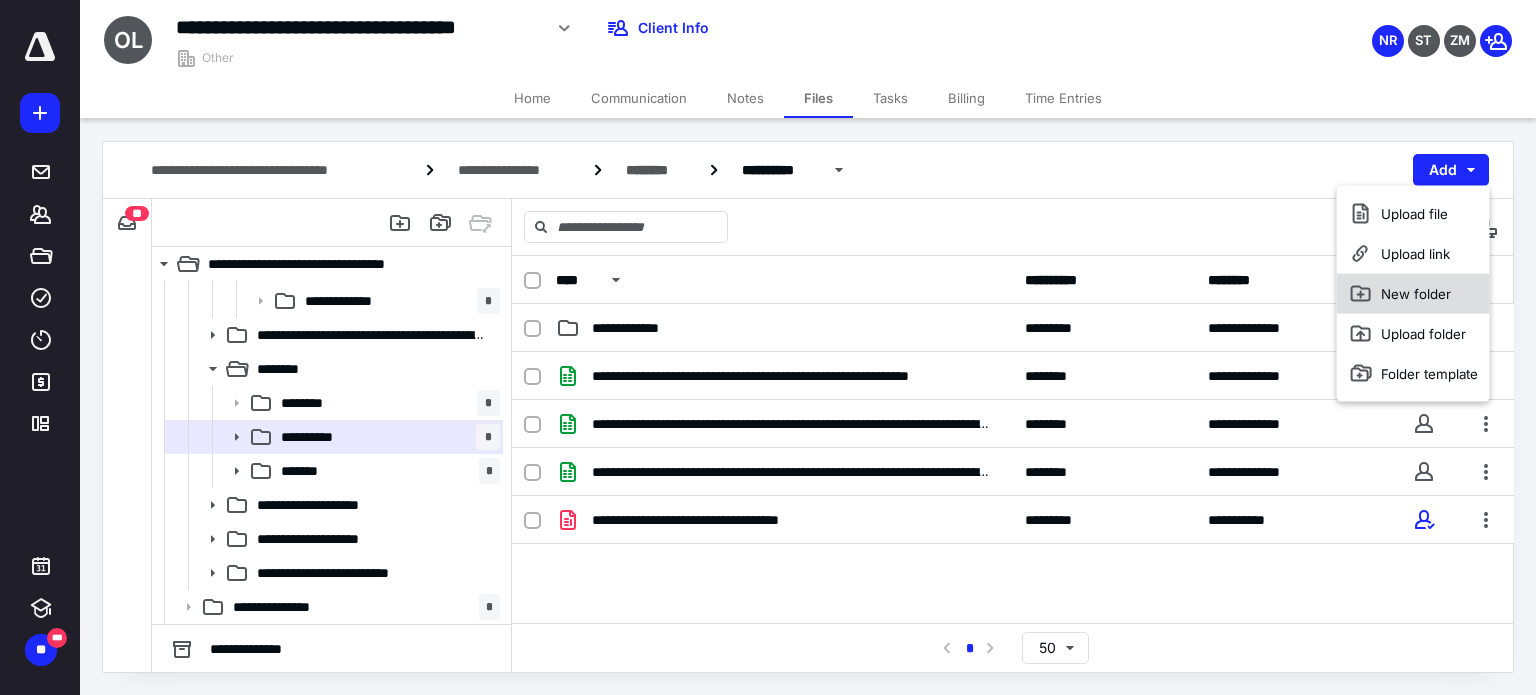click on "New folder" at bounding box center [1413, 294] 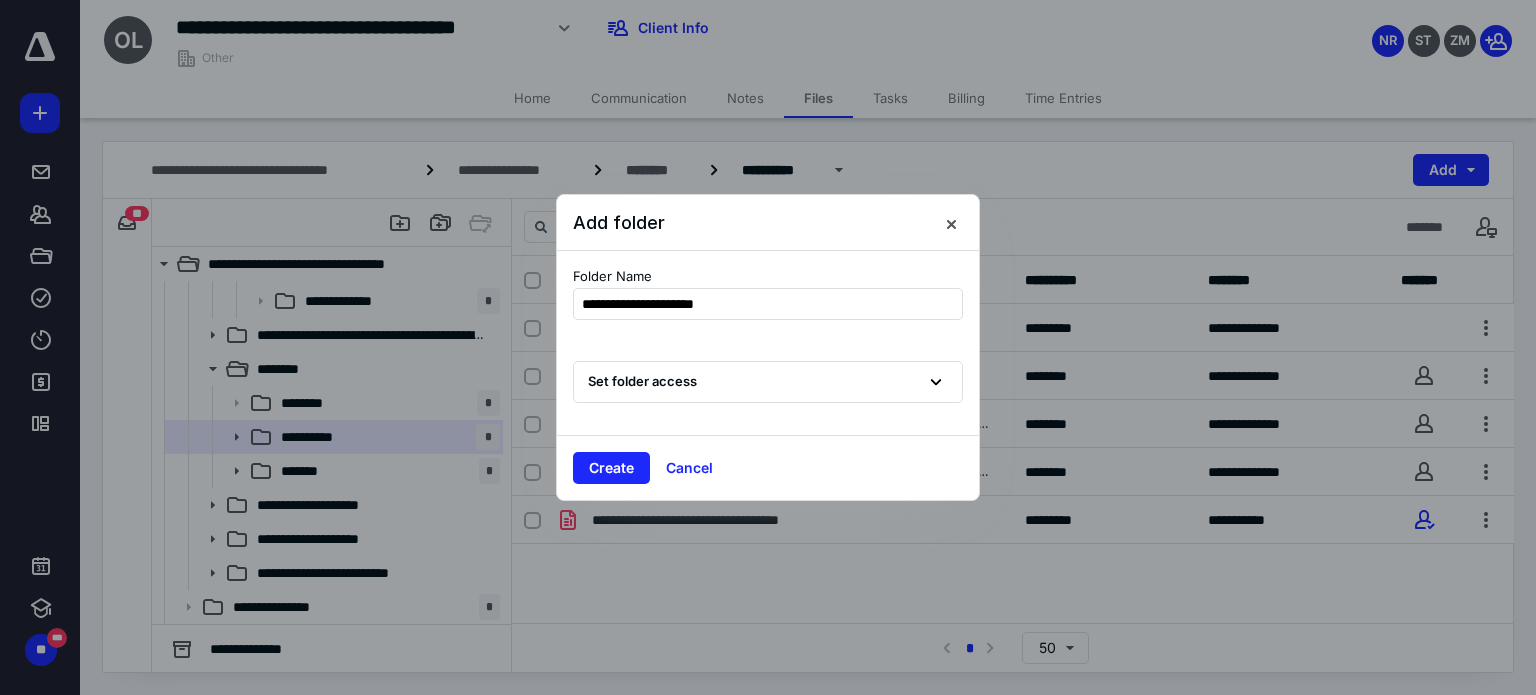 type on "**********" 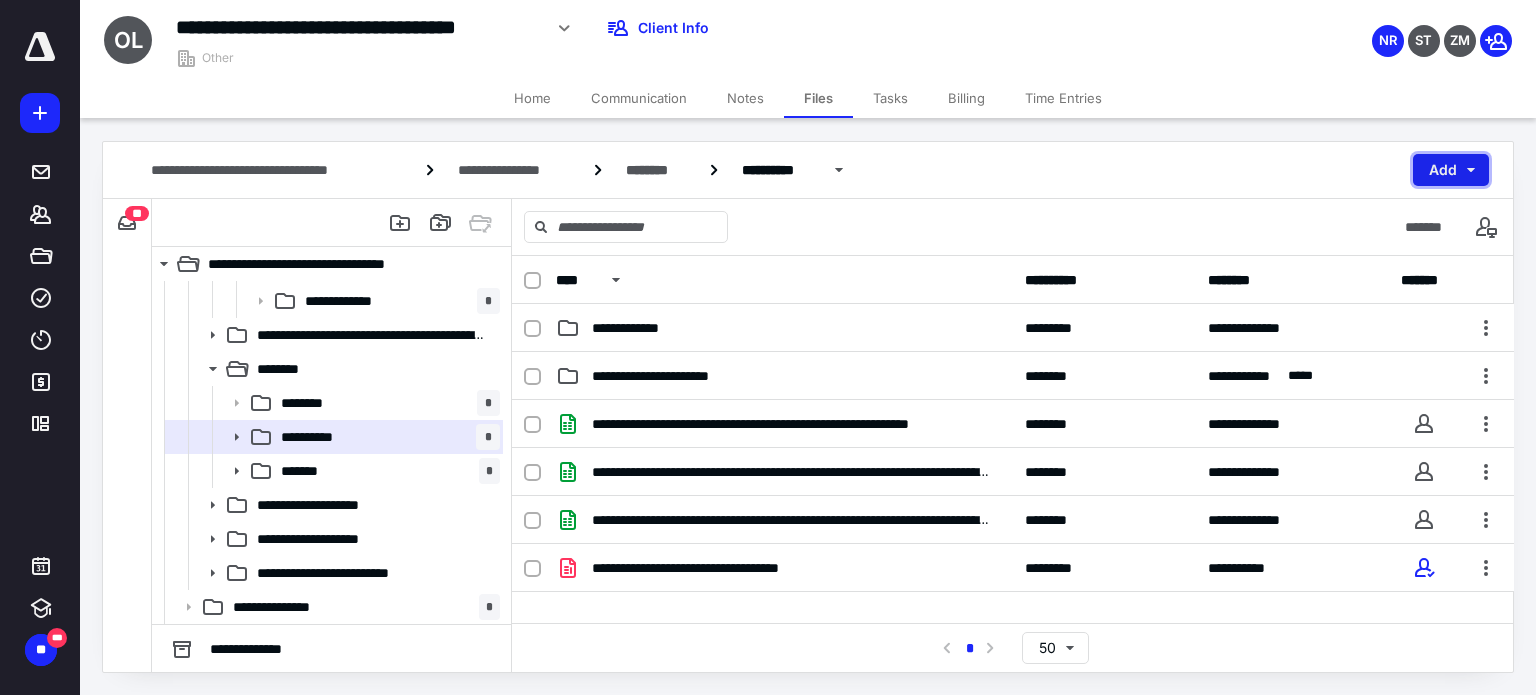 click on "Add" at bounding box center [1451, 170] 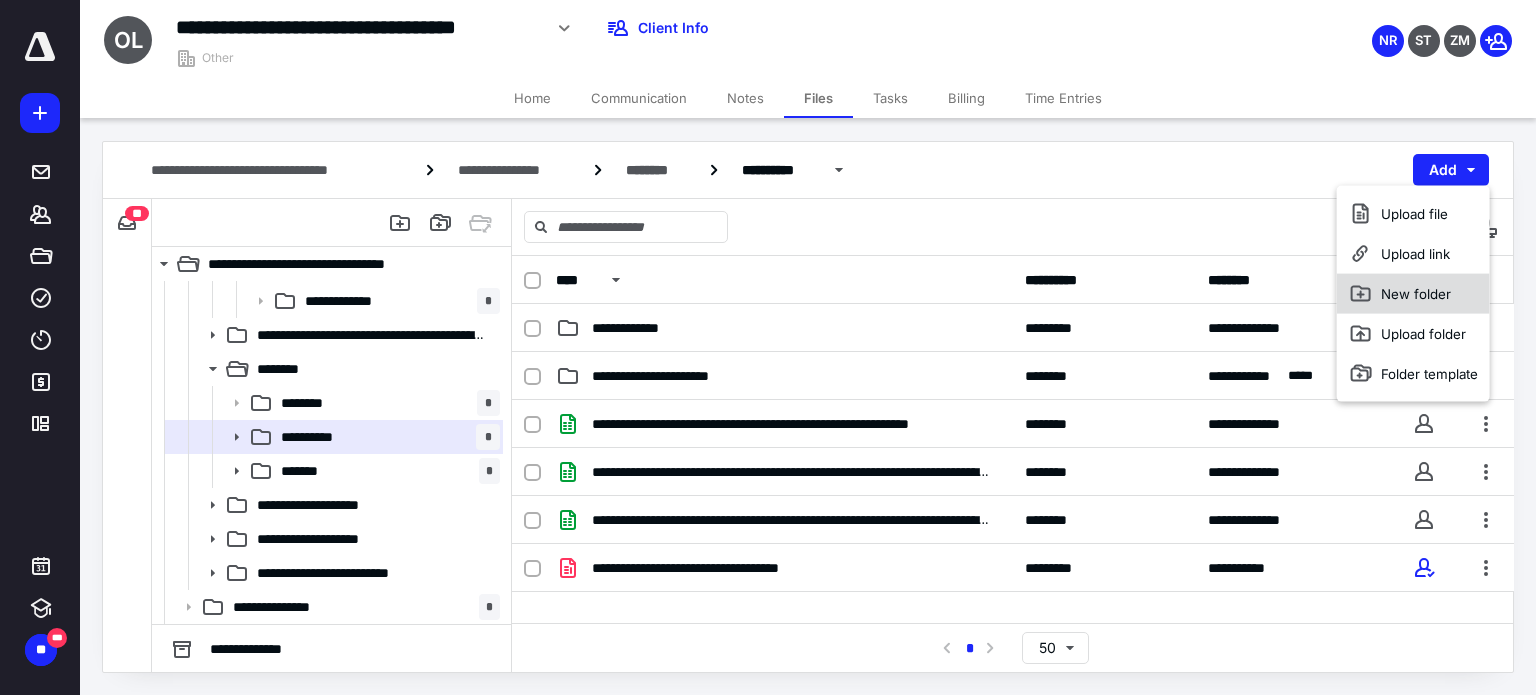 click on "New folder" at bounding box center [1413, 294] 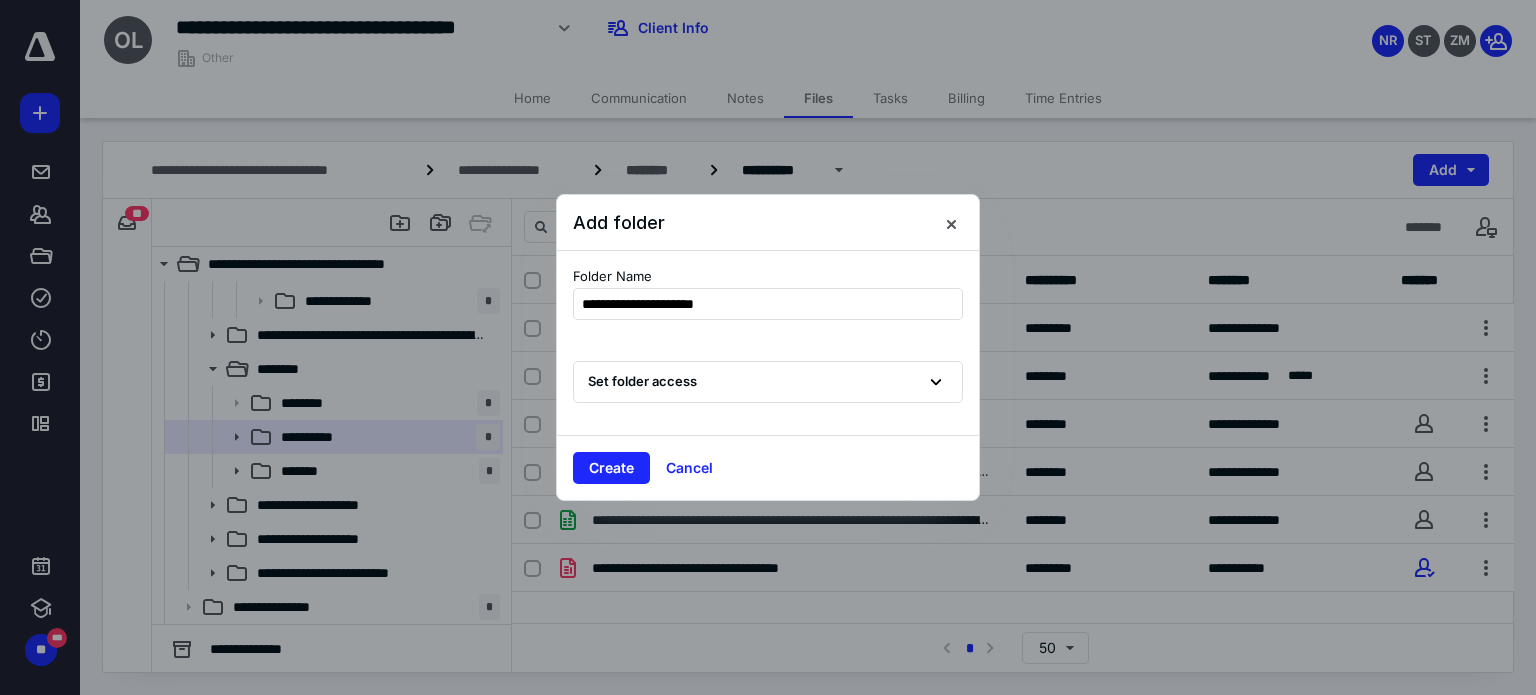 type on "**********" 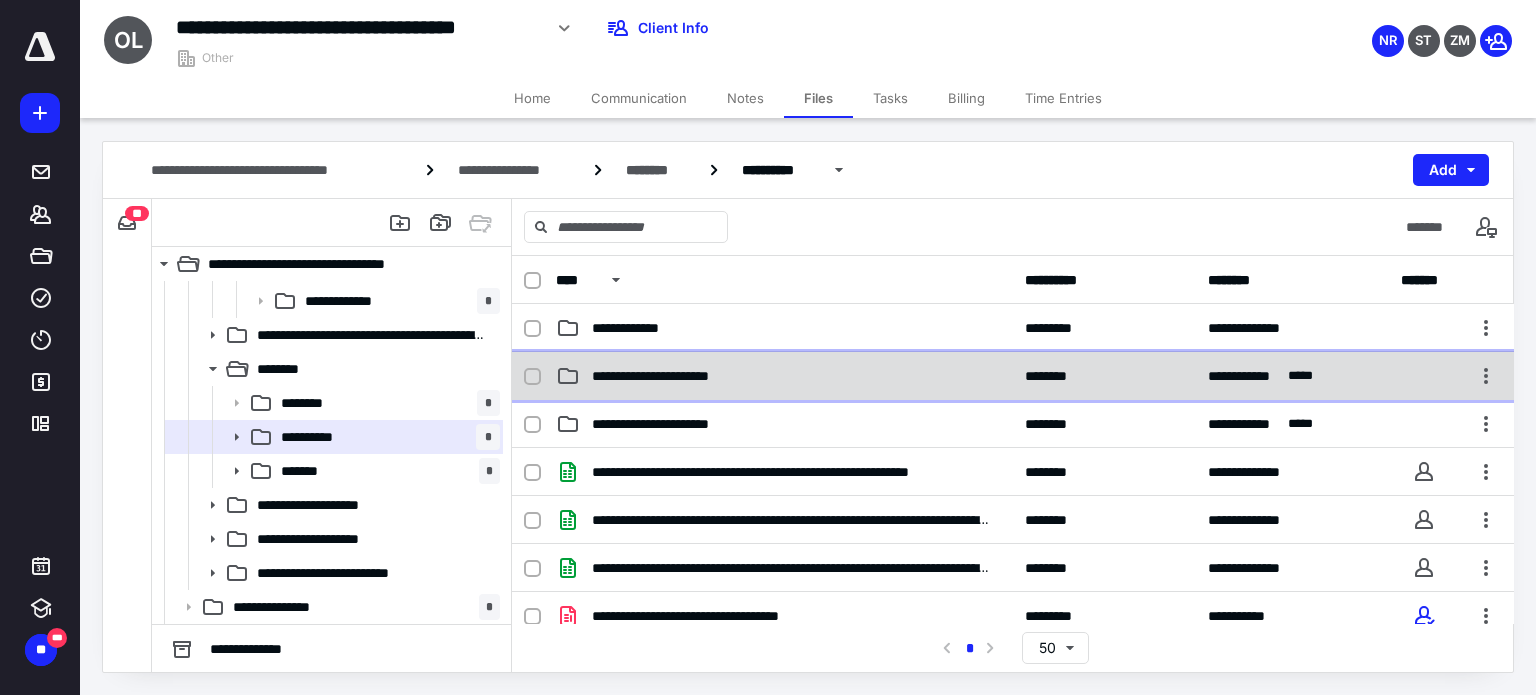click on "**********" at bounding box center (784, 376) 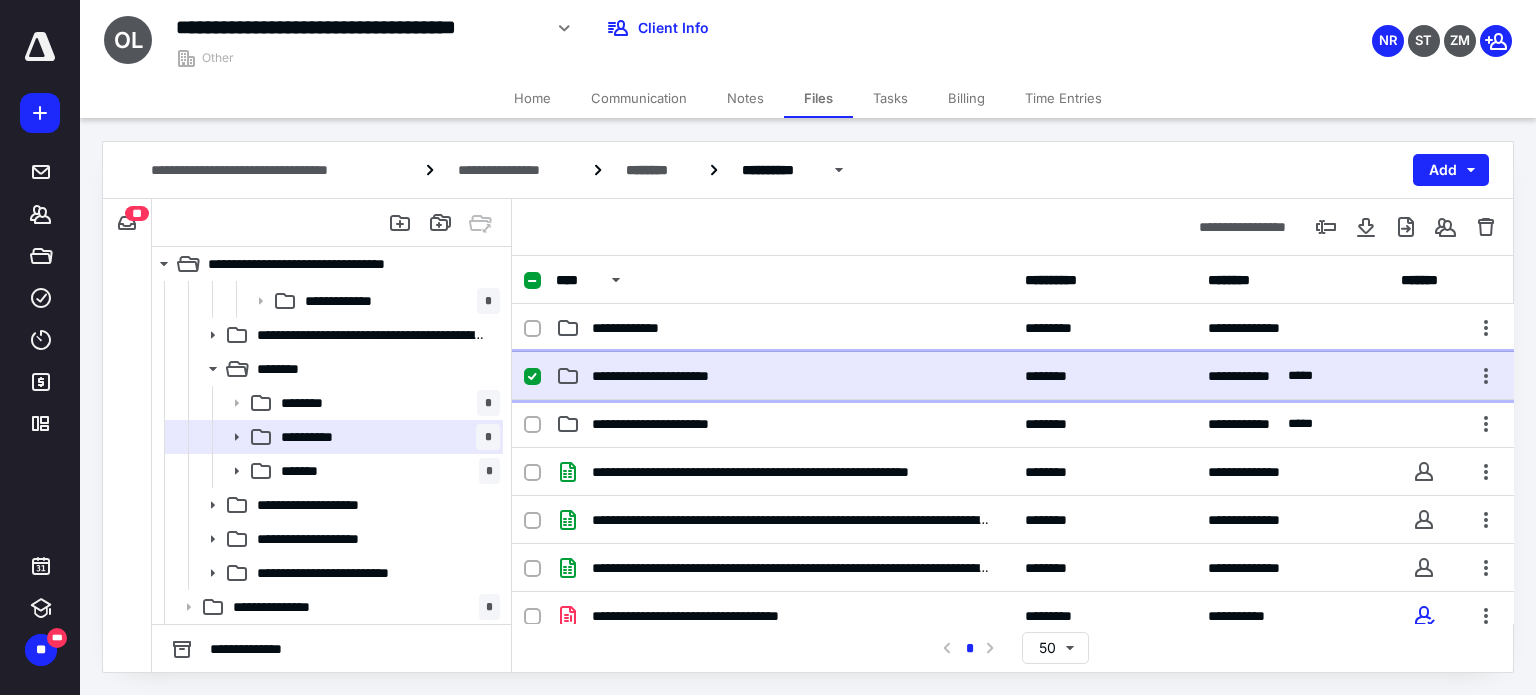 click on "**********" at bounding box center (784, 376) 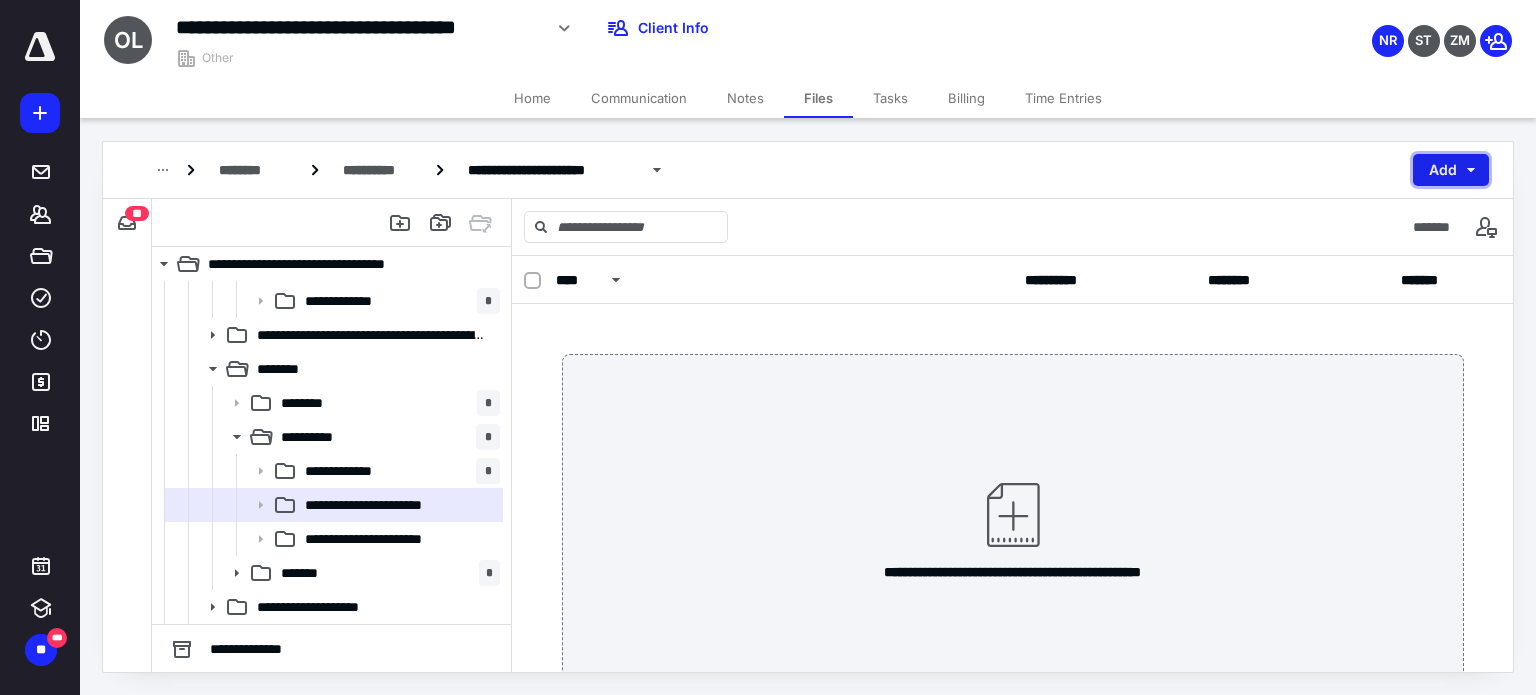 click on "Add" at bounding box center (1451, 170) 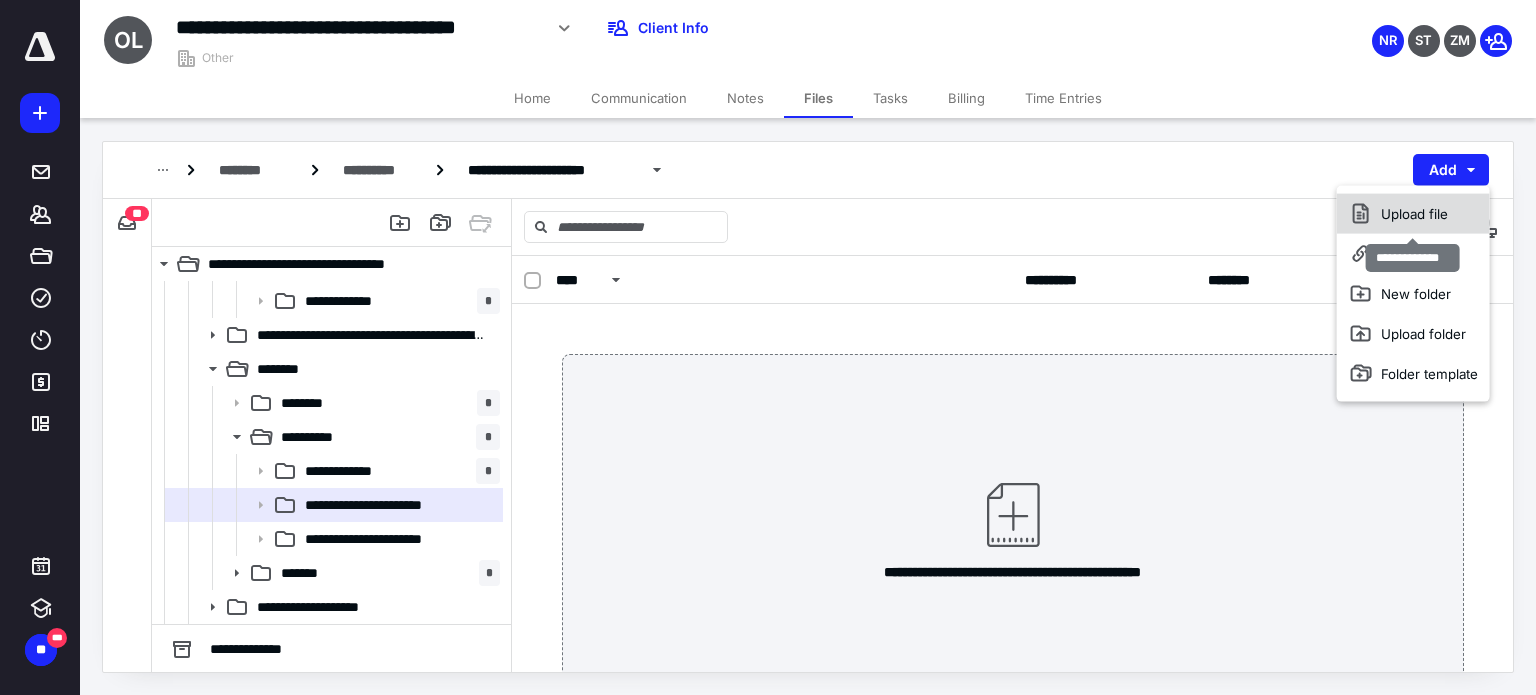 click on "Upload file" at bounding box center (1413, 214) 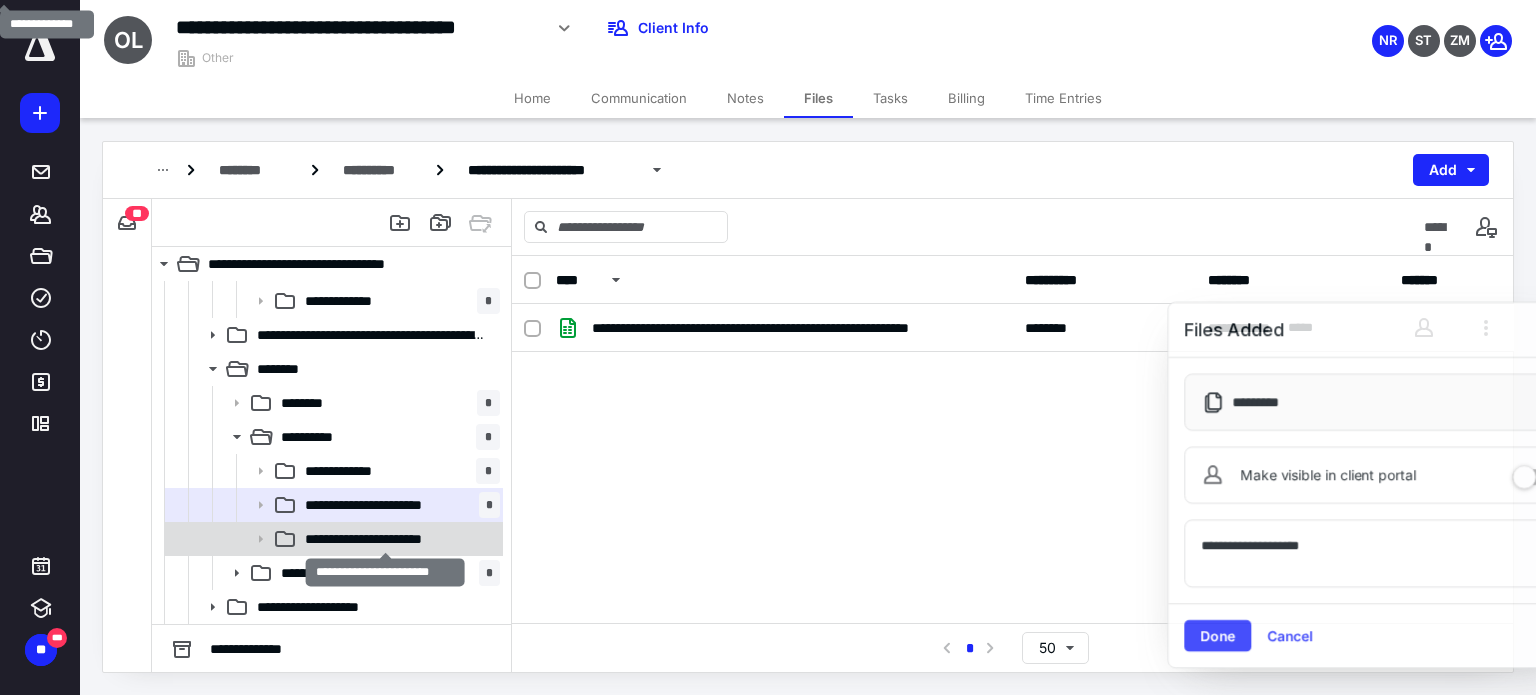 click on "**********" at bounding box center (385, 539) 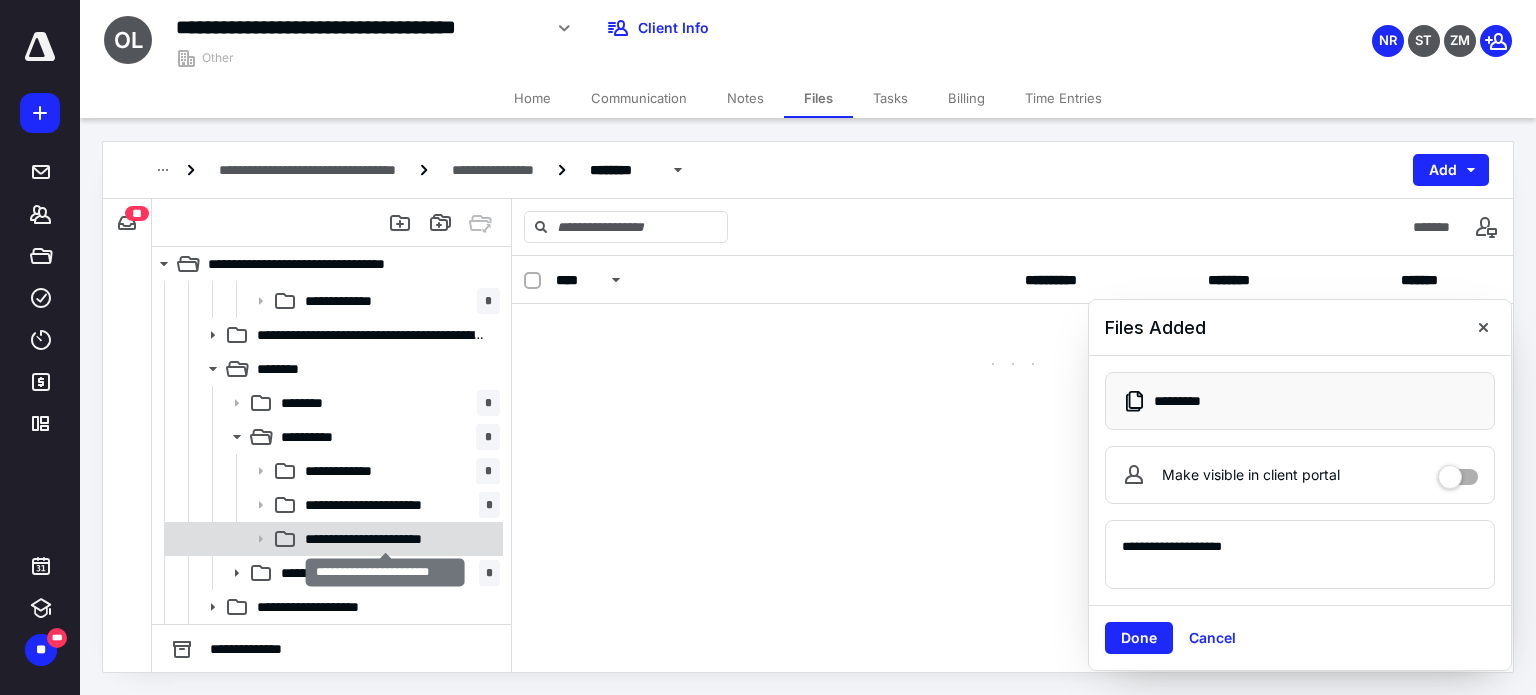 click on "**********" at bounding box center [385, 539] 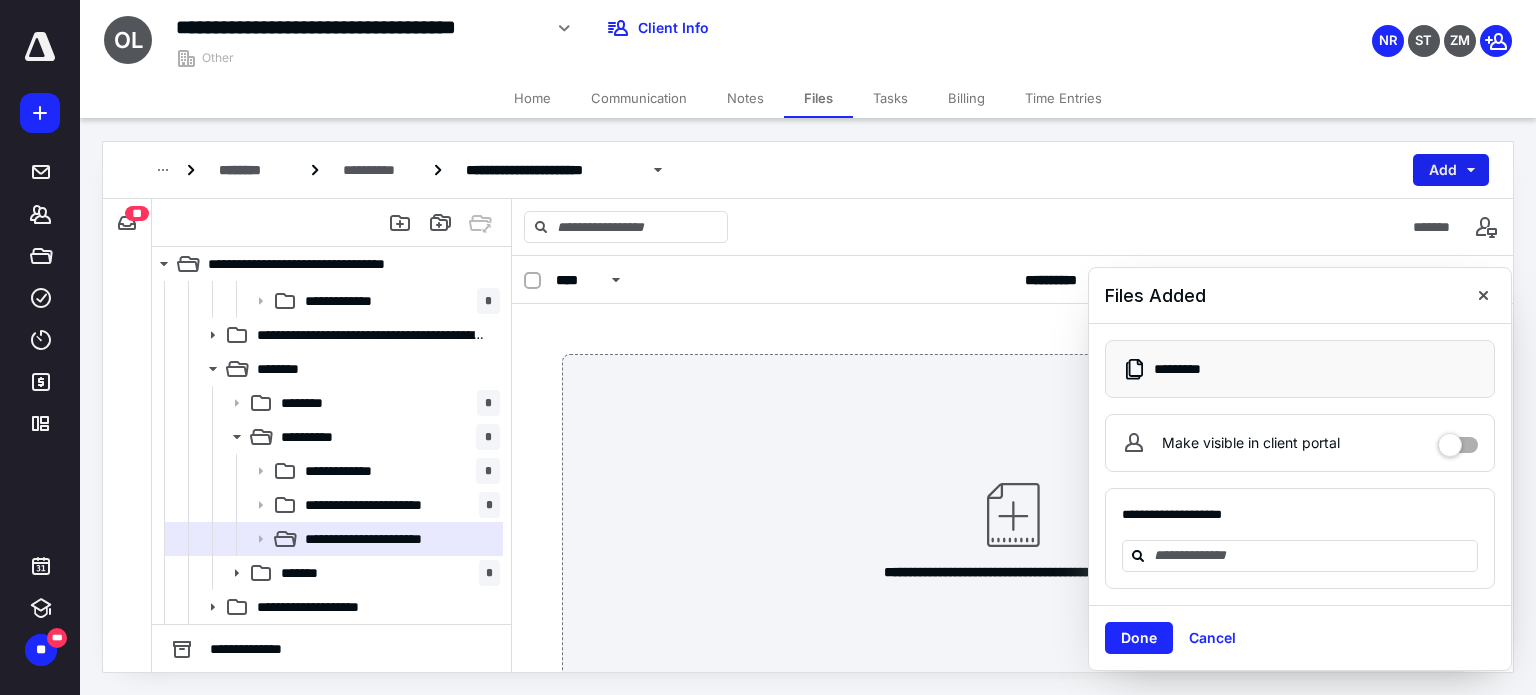 click on "Add" at bounding box center [1451, 170] 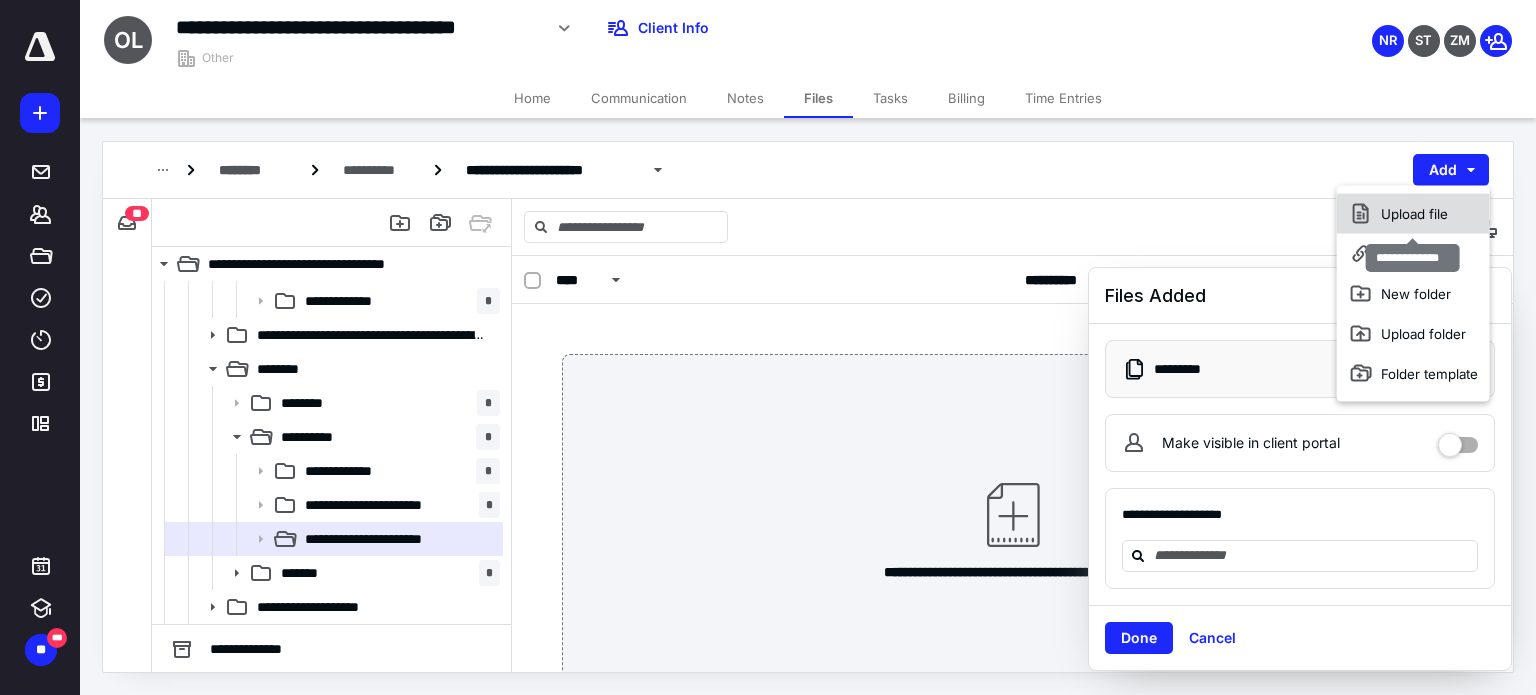 click on "Upload file" at bounding box center (1413, 214) 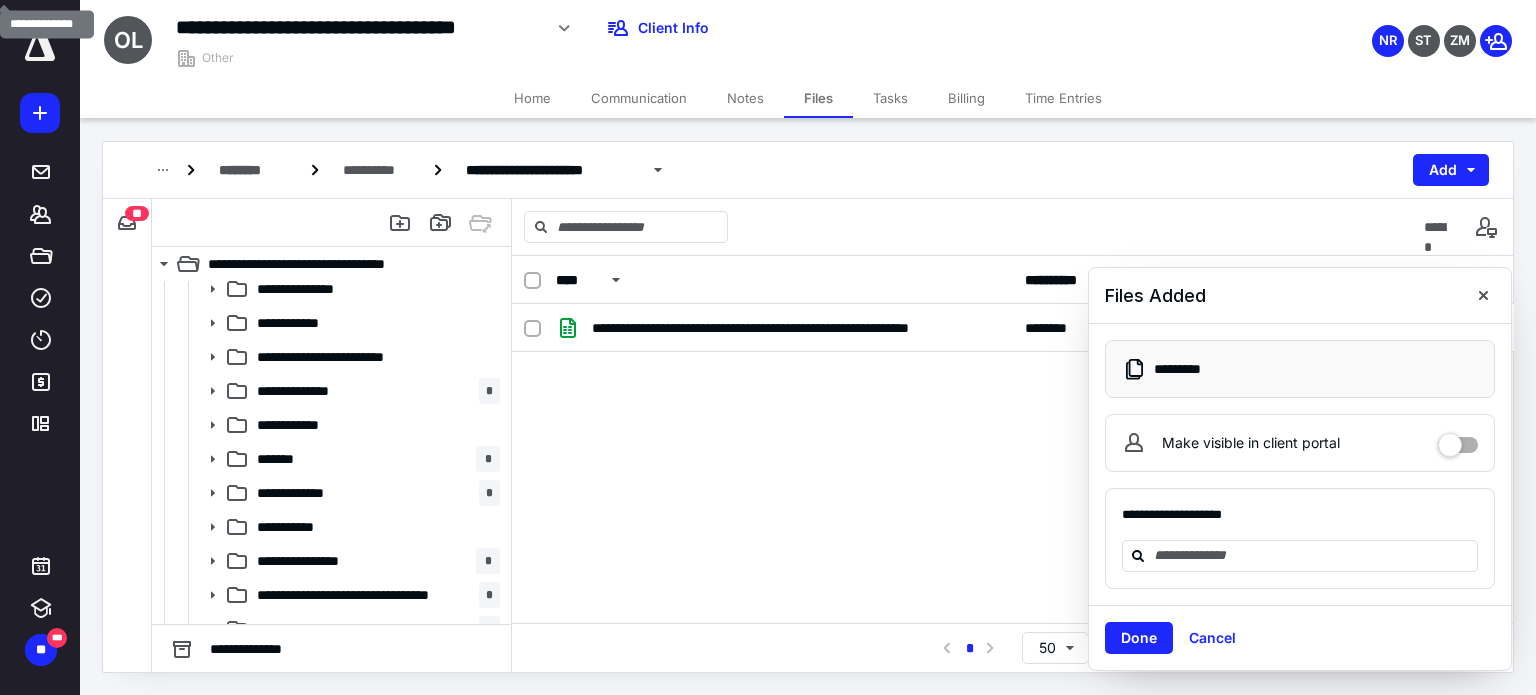 scroll, scrollTop: 312, scrollLeft: 0, axis: vertical 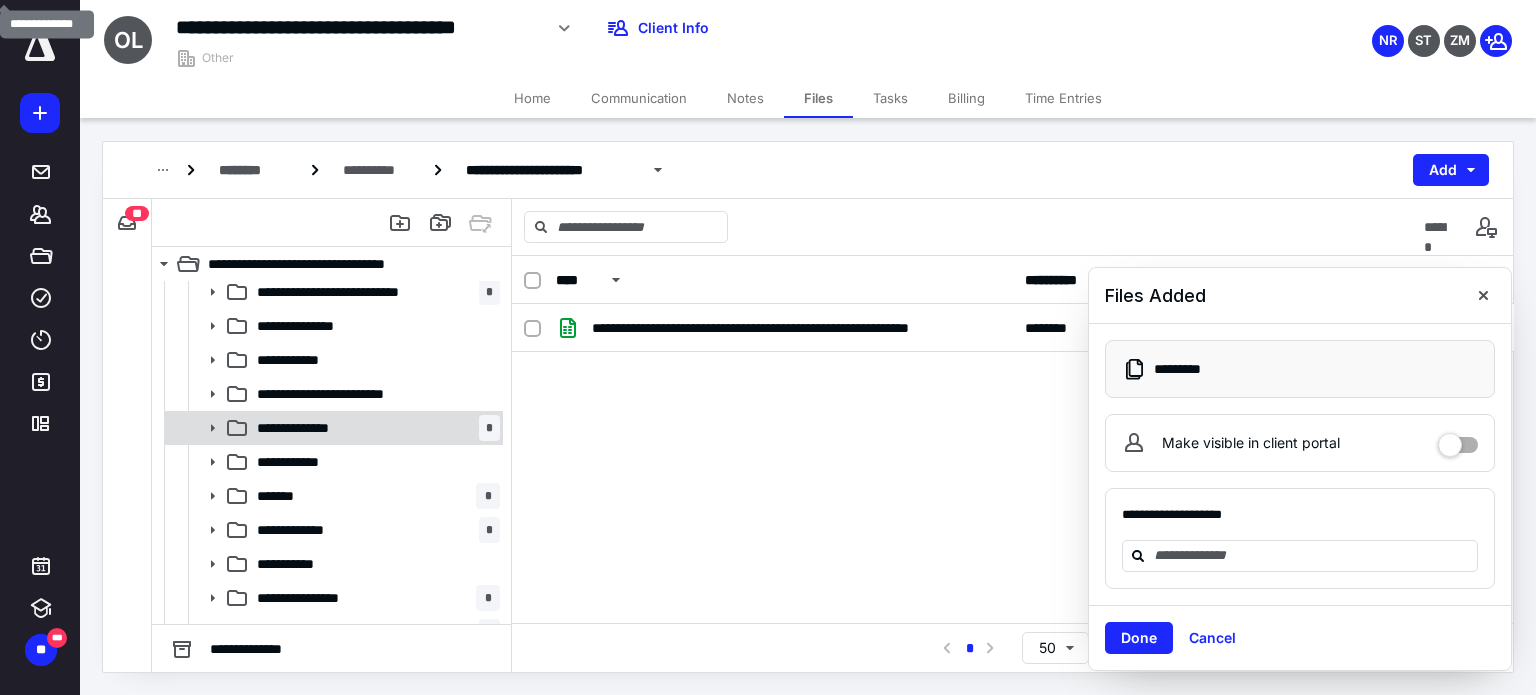 click on "**********" at bounding box center (374, 428) 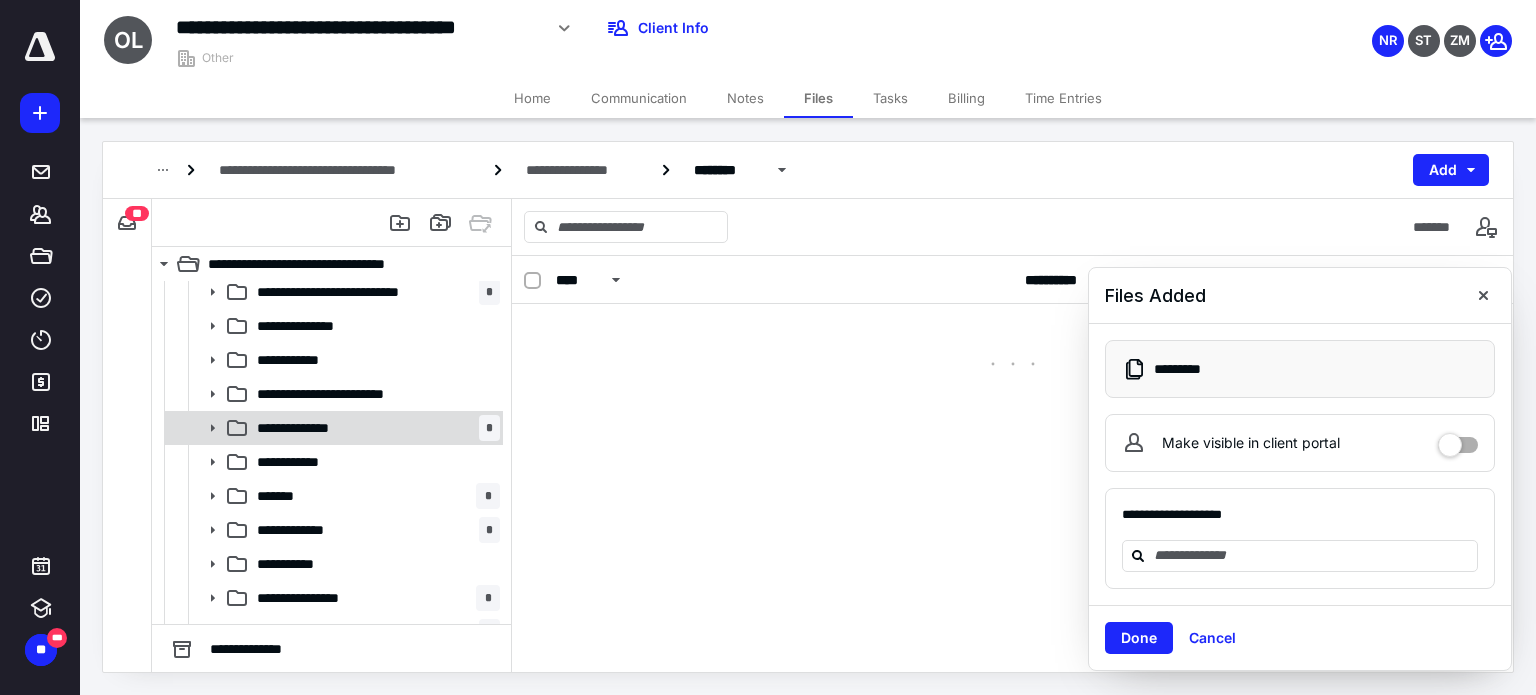 click on "**********" at bounding box center [374, 428] 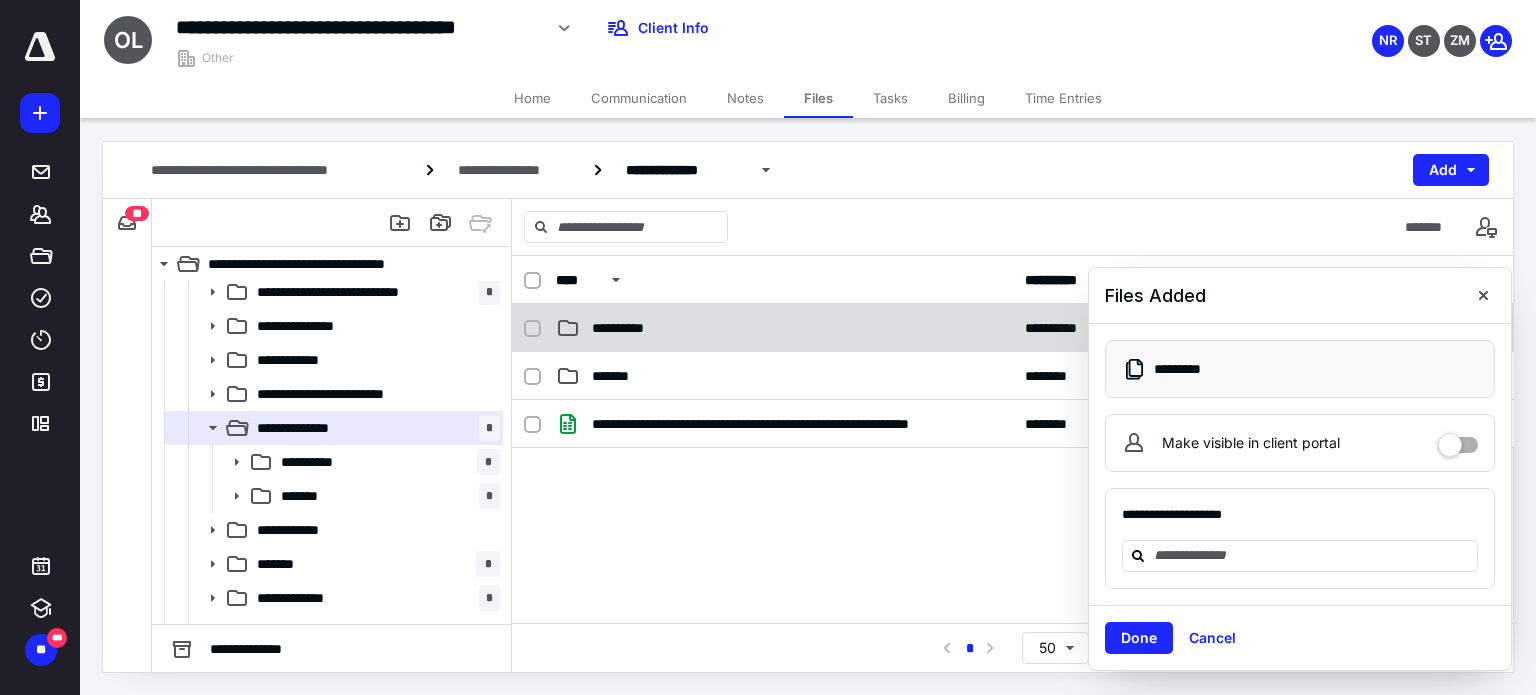 click on "**********" at bounding box center [784, 328] 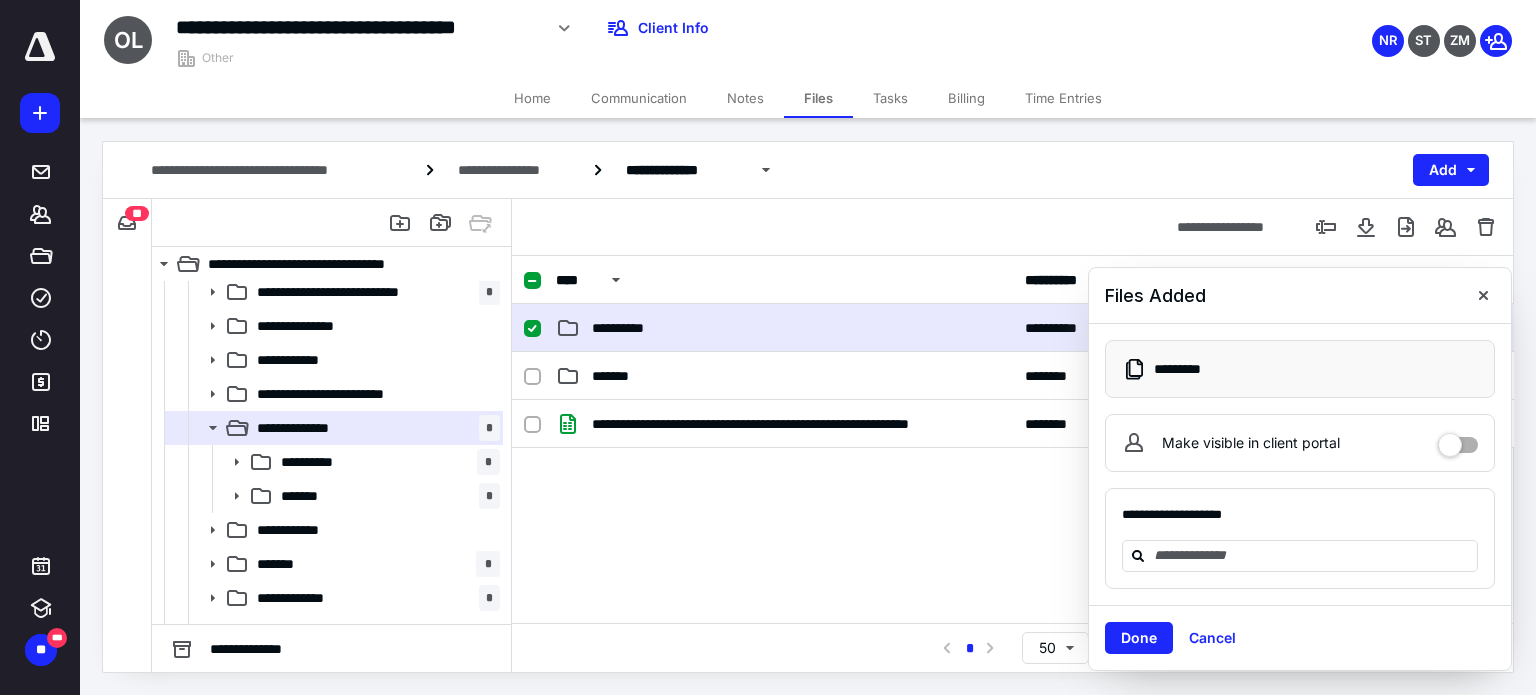click on "**********" at bounding box center (784, 328) 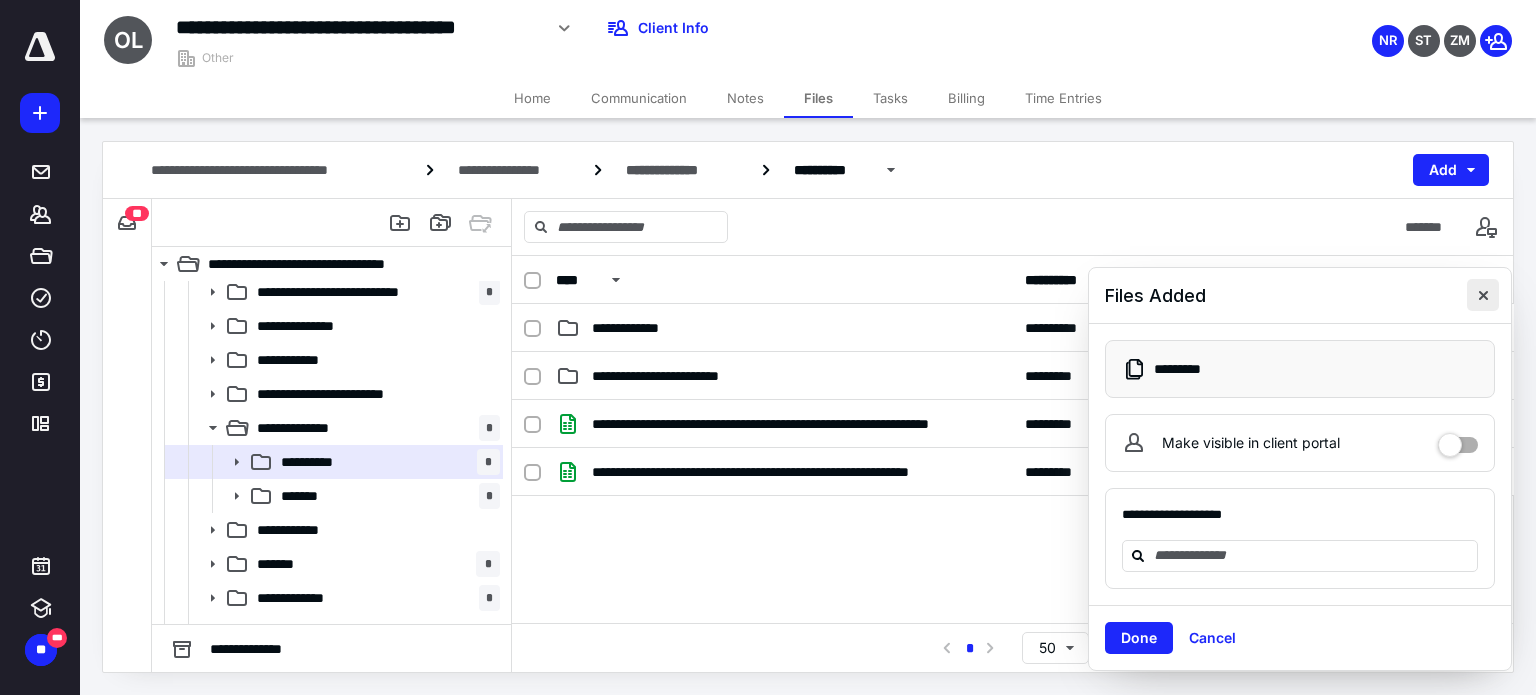 click at bounding box center [1483, 295] 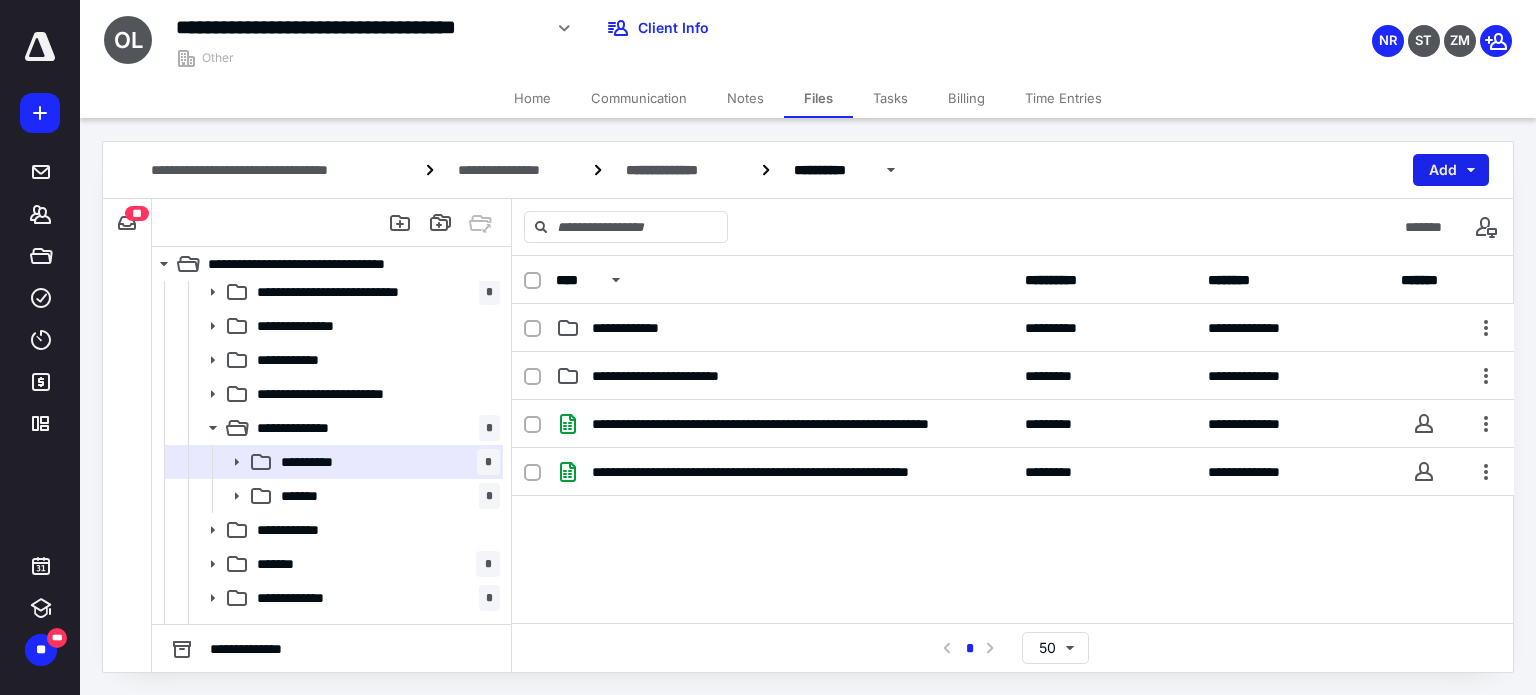 click on "Add" at bounding box center [1451, 170] 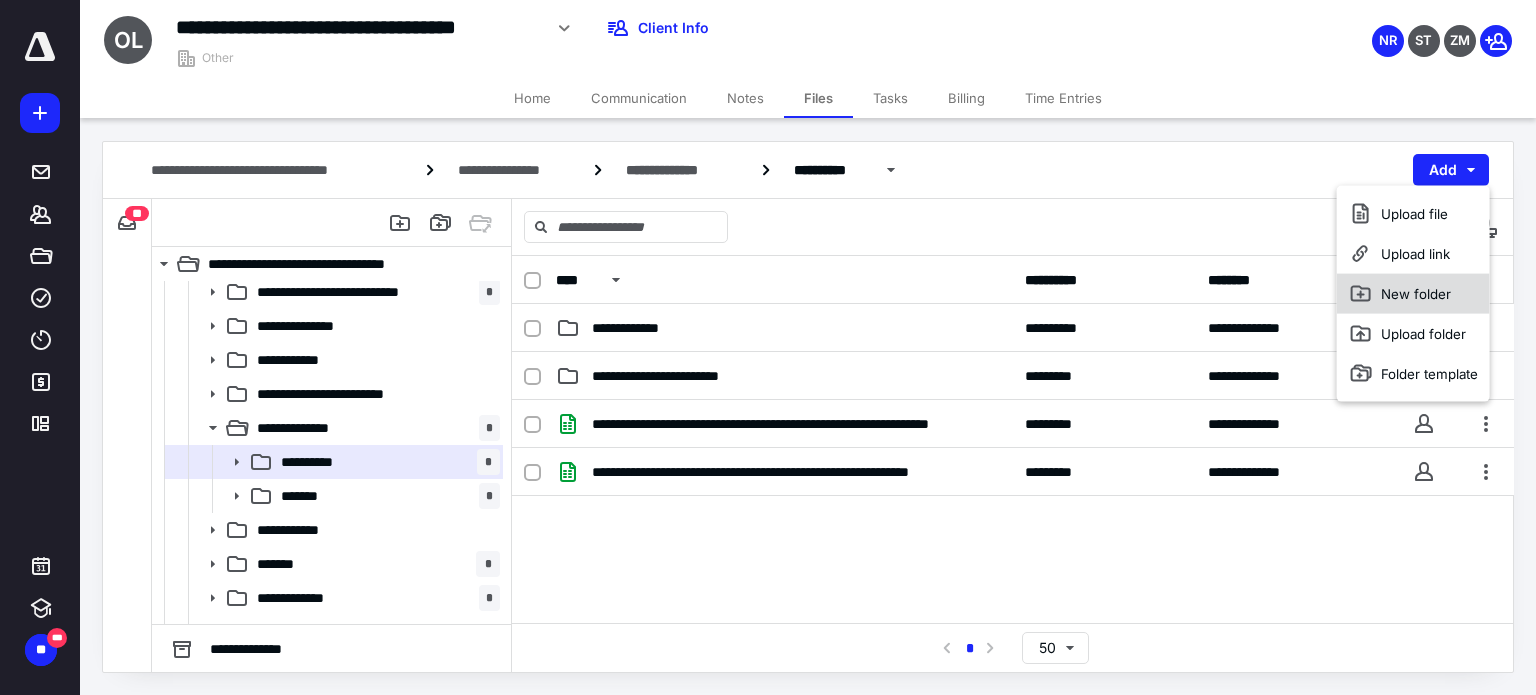 click on "New folder" at bounding box center [1413, 294] 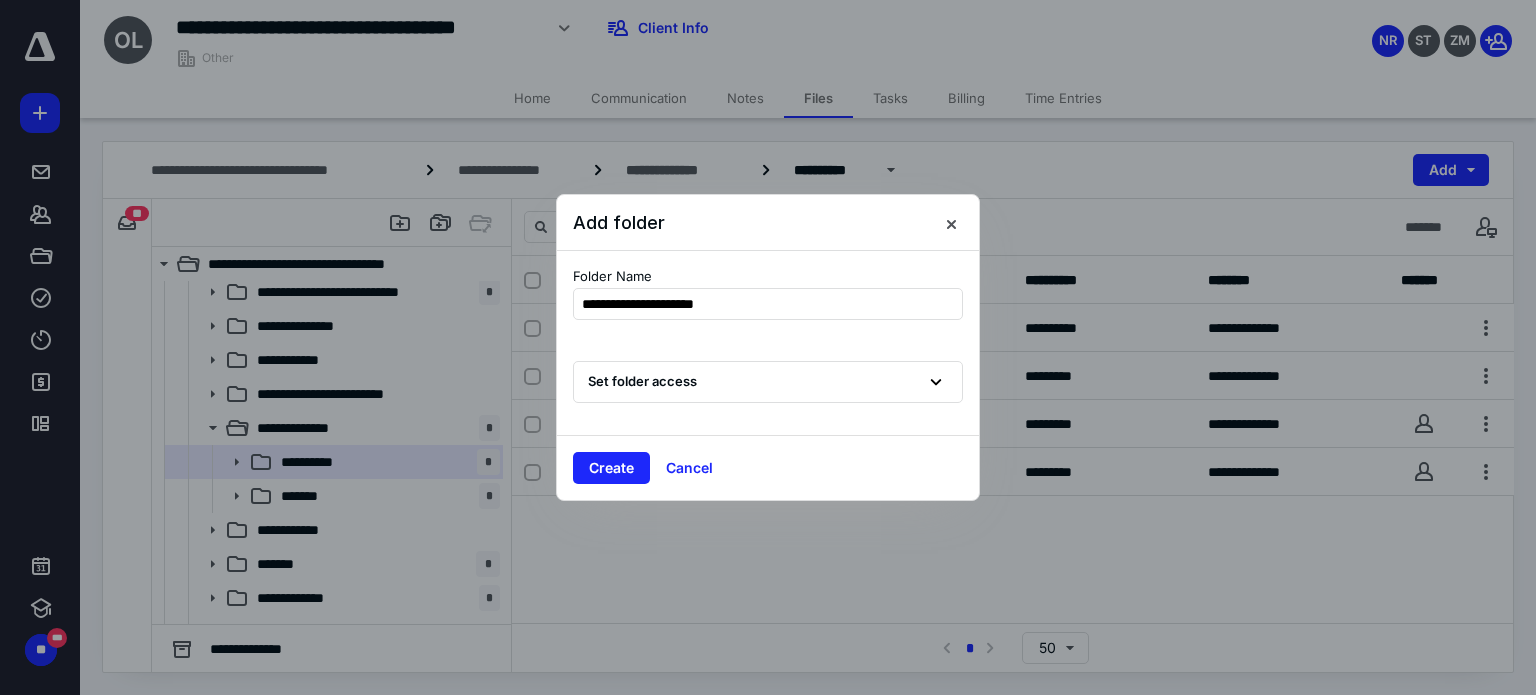 type on "**********" 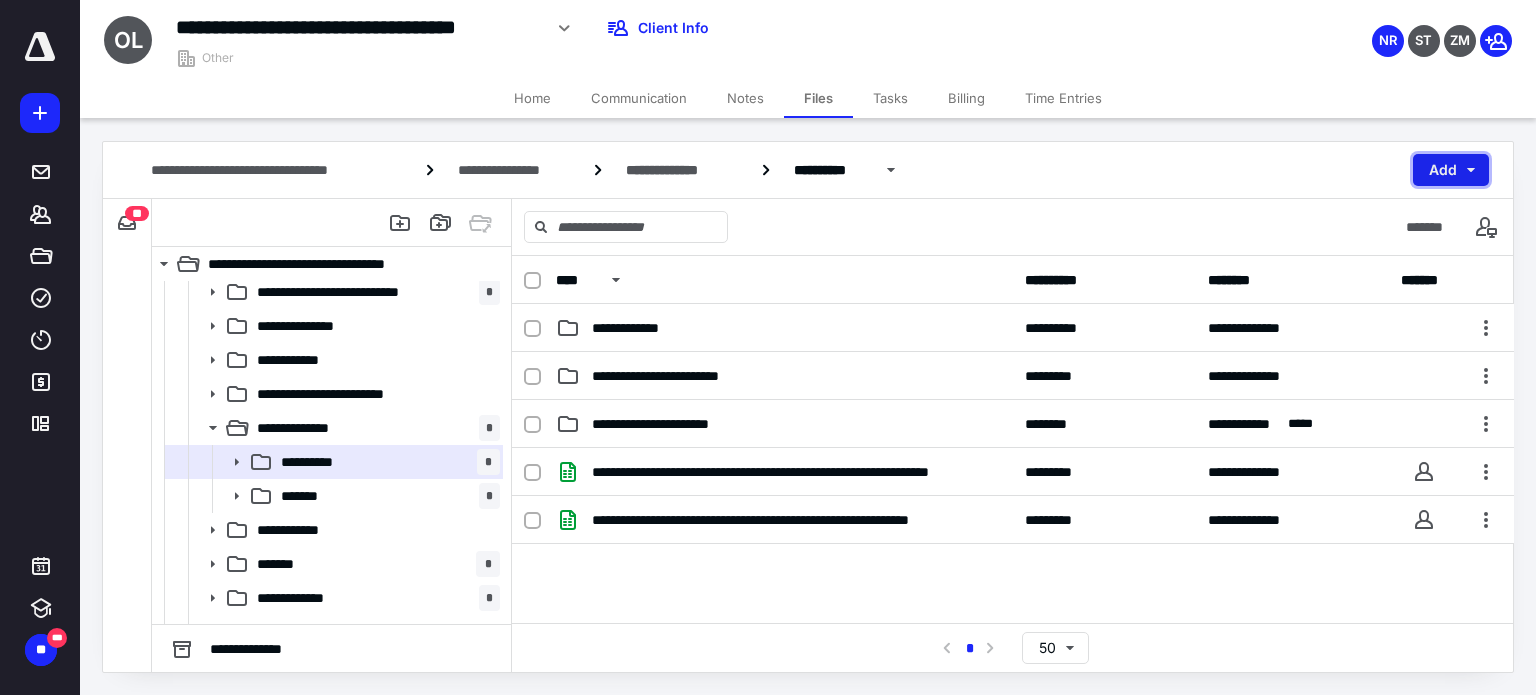 click on "Add" at bounding box center [1451, 170] 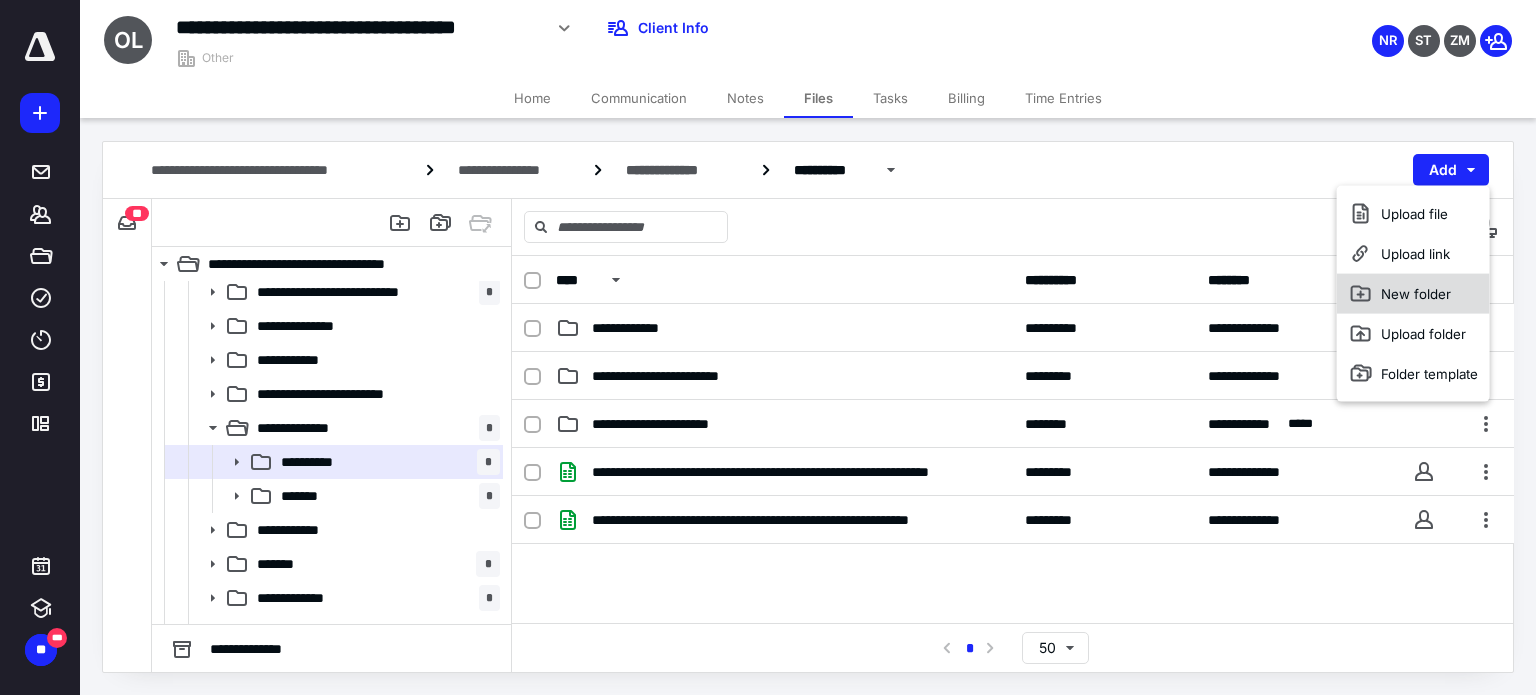 click on "New folder" at bounding box center (1413, 294) 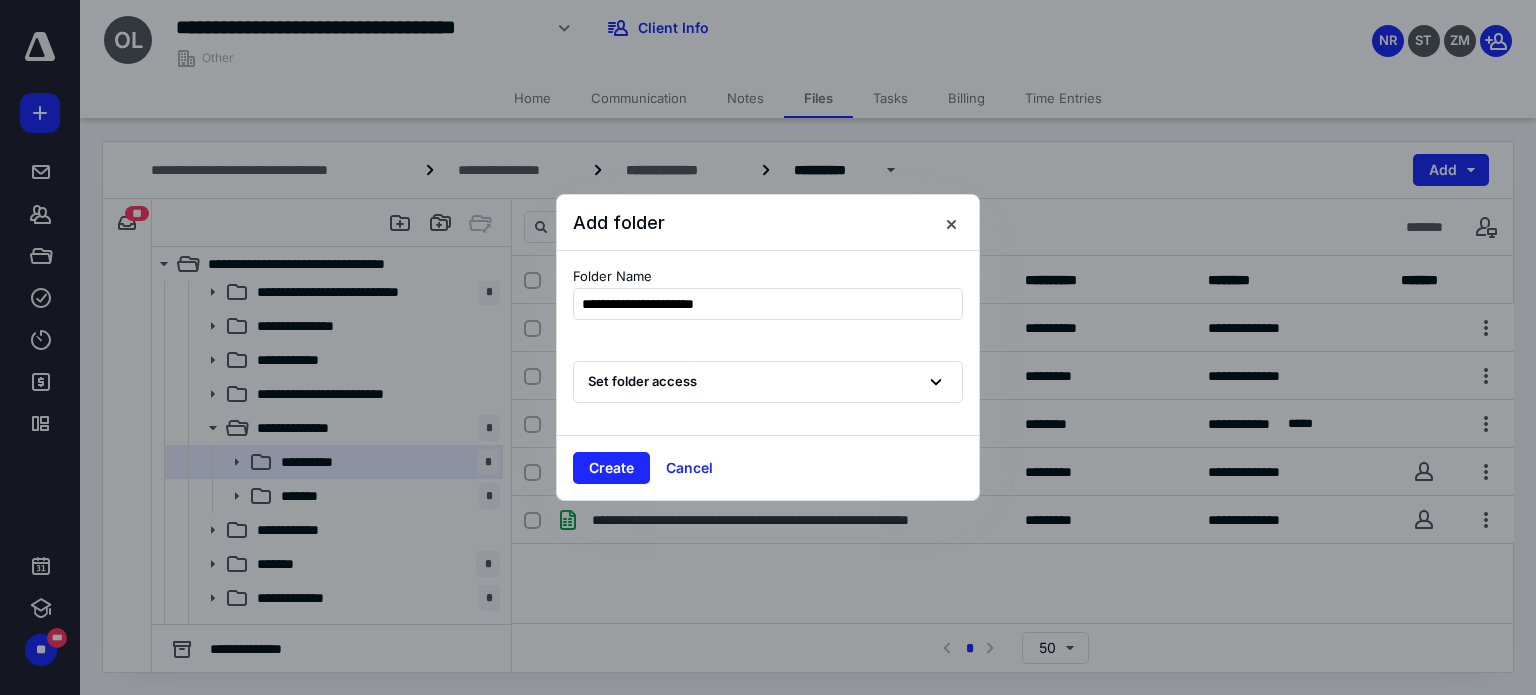 type on "**********" 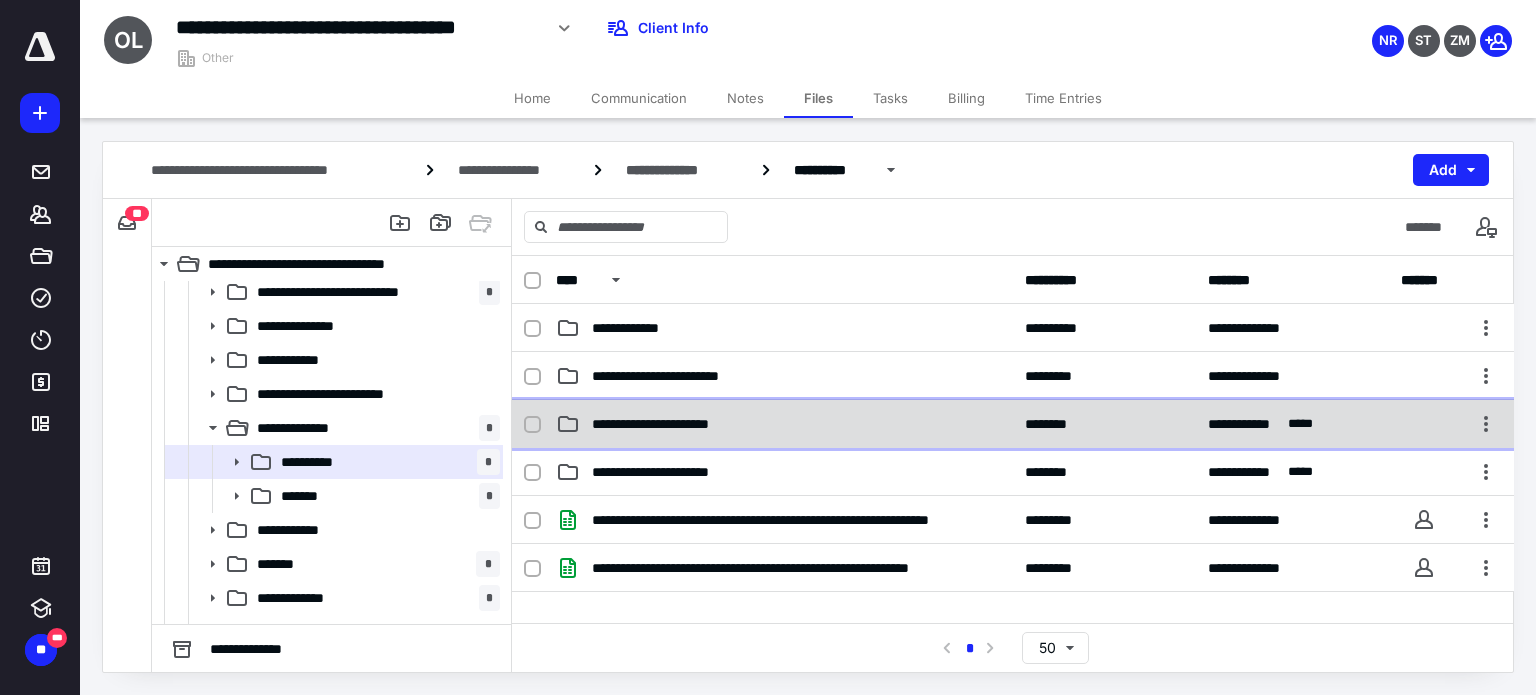 click on "**********" at bounding box center (784, 424) 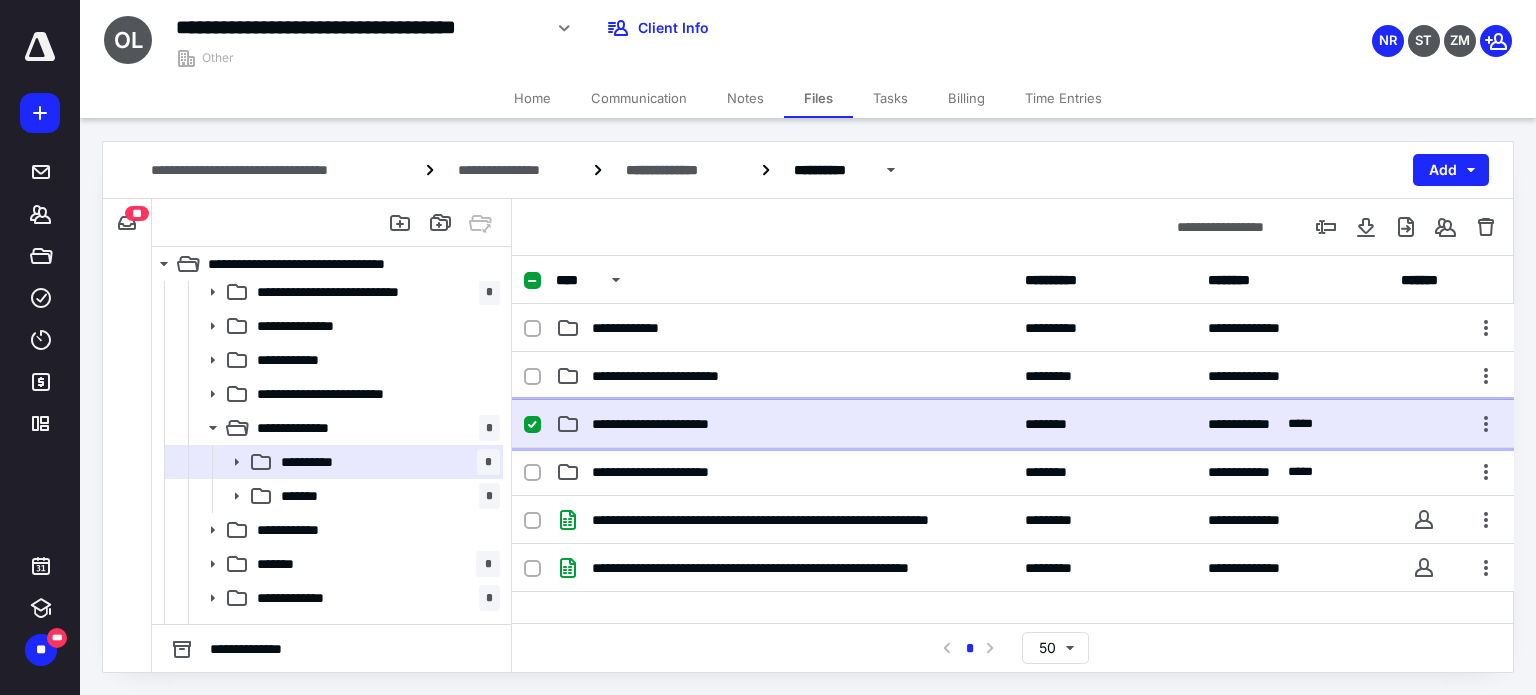 click on "**********" at bounding box center [784, 424] 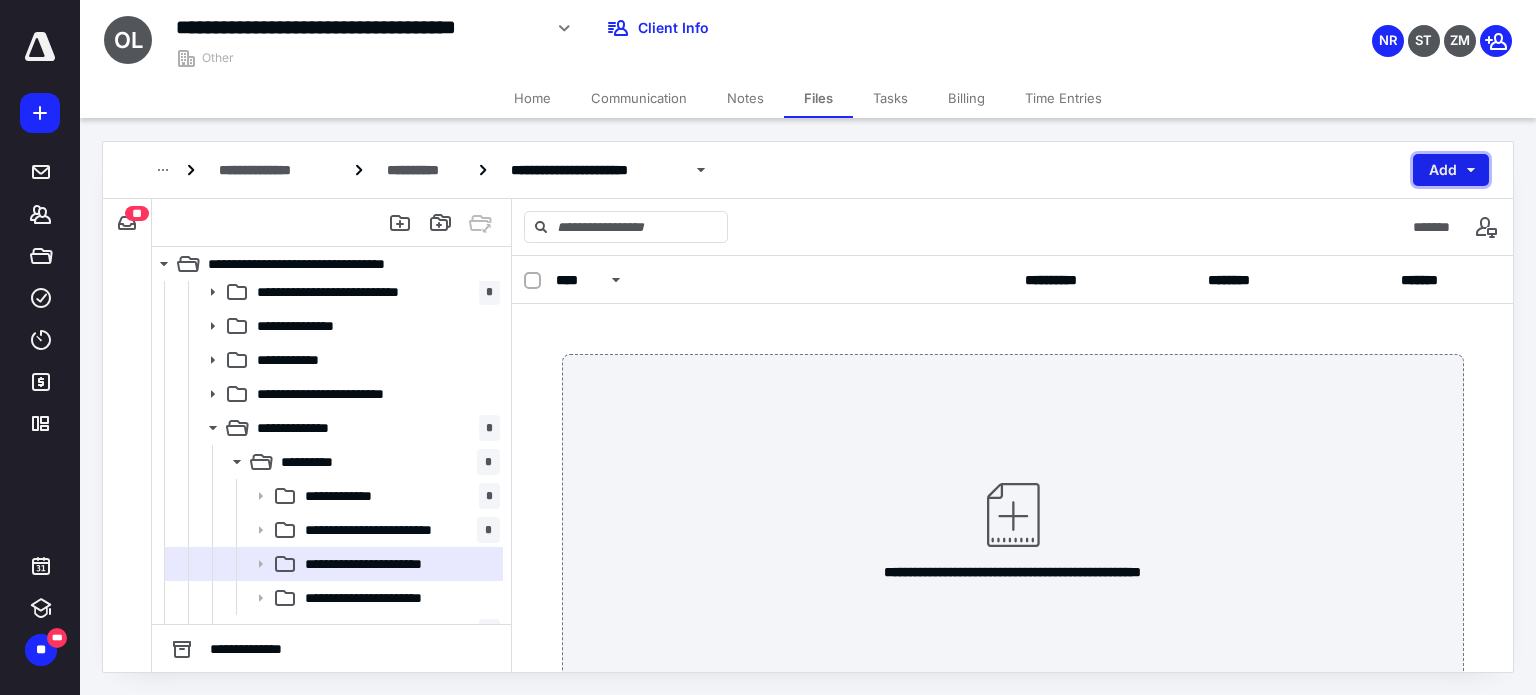 click on "Add" at bounding box center [1451, 170] 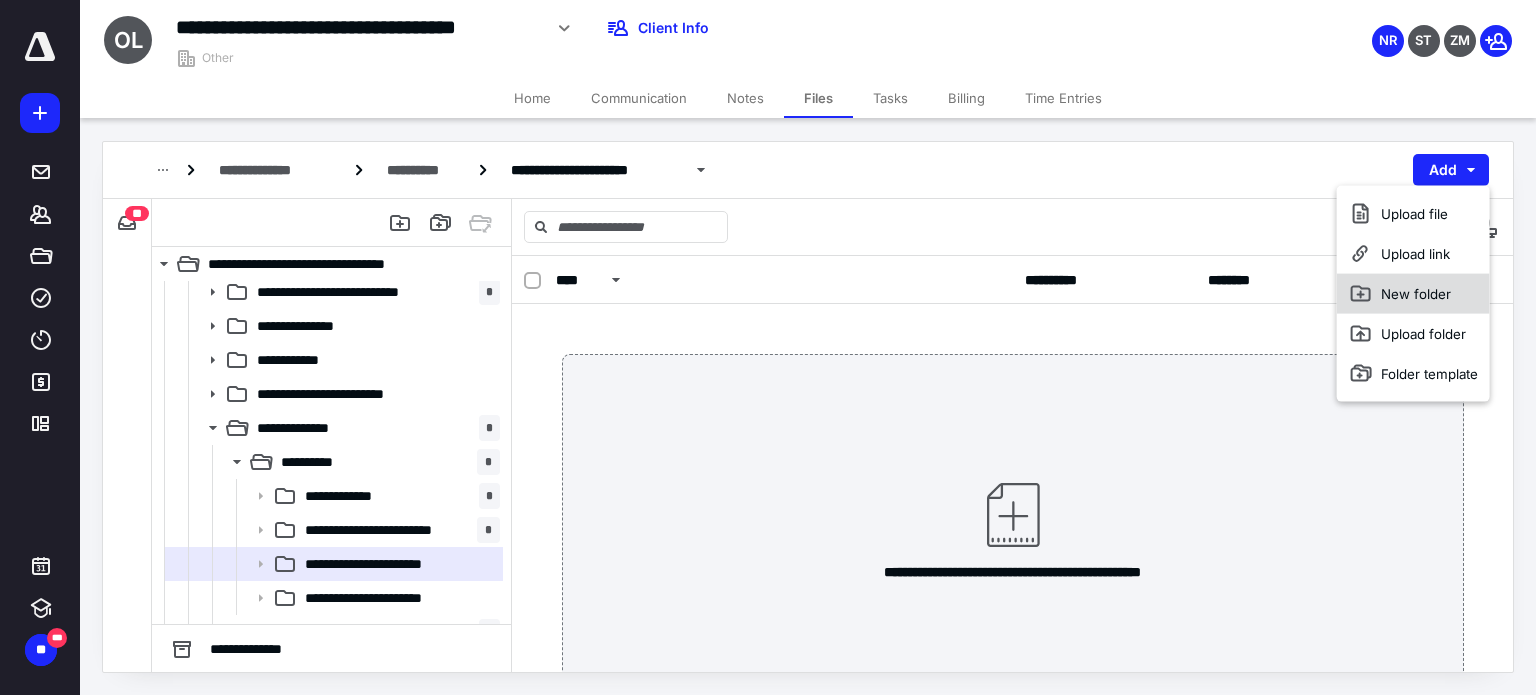 click on "New folder" at bounding box center (1413, 294) 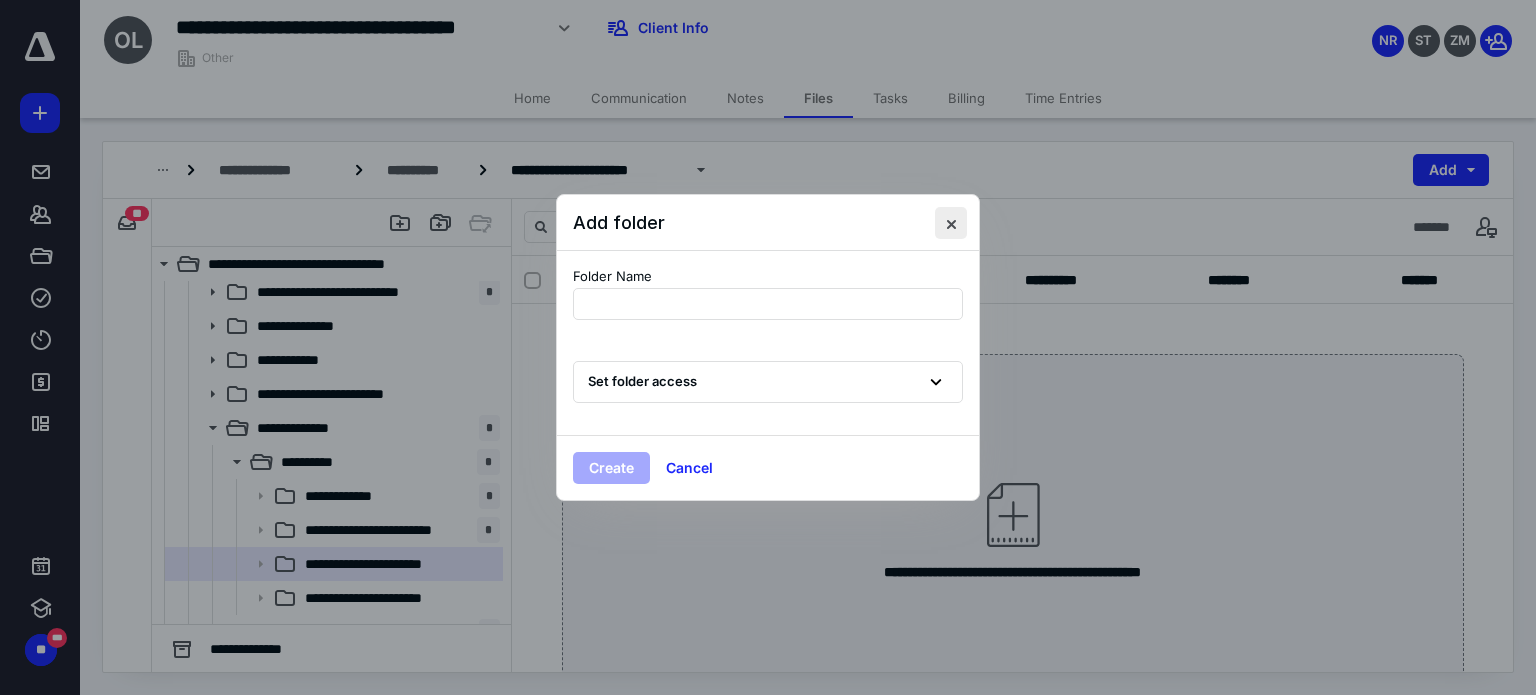 click at bounding box center [951, 223] 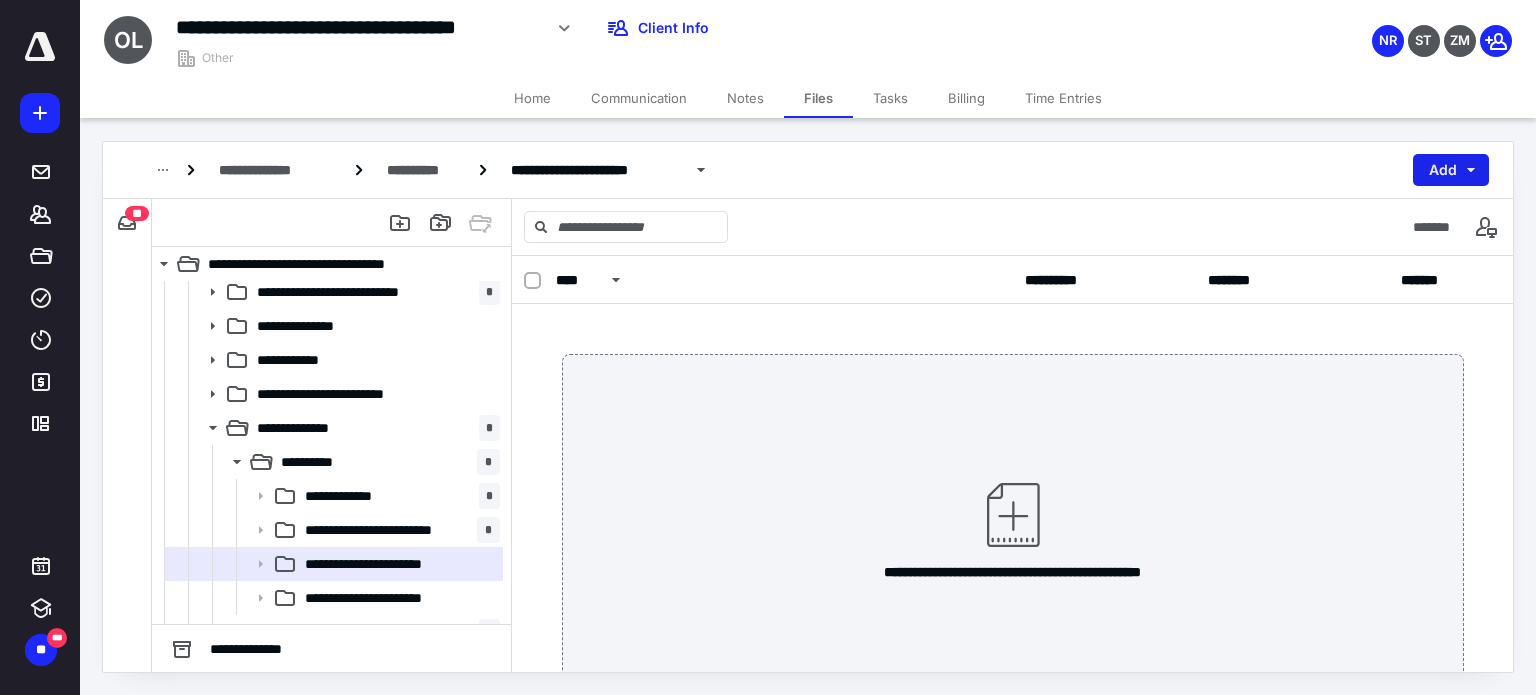 drag, startPoint x: 1411, startPoint y: 167, endPoint x: 1445, endPoint y: 167, distance: 34 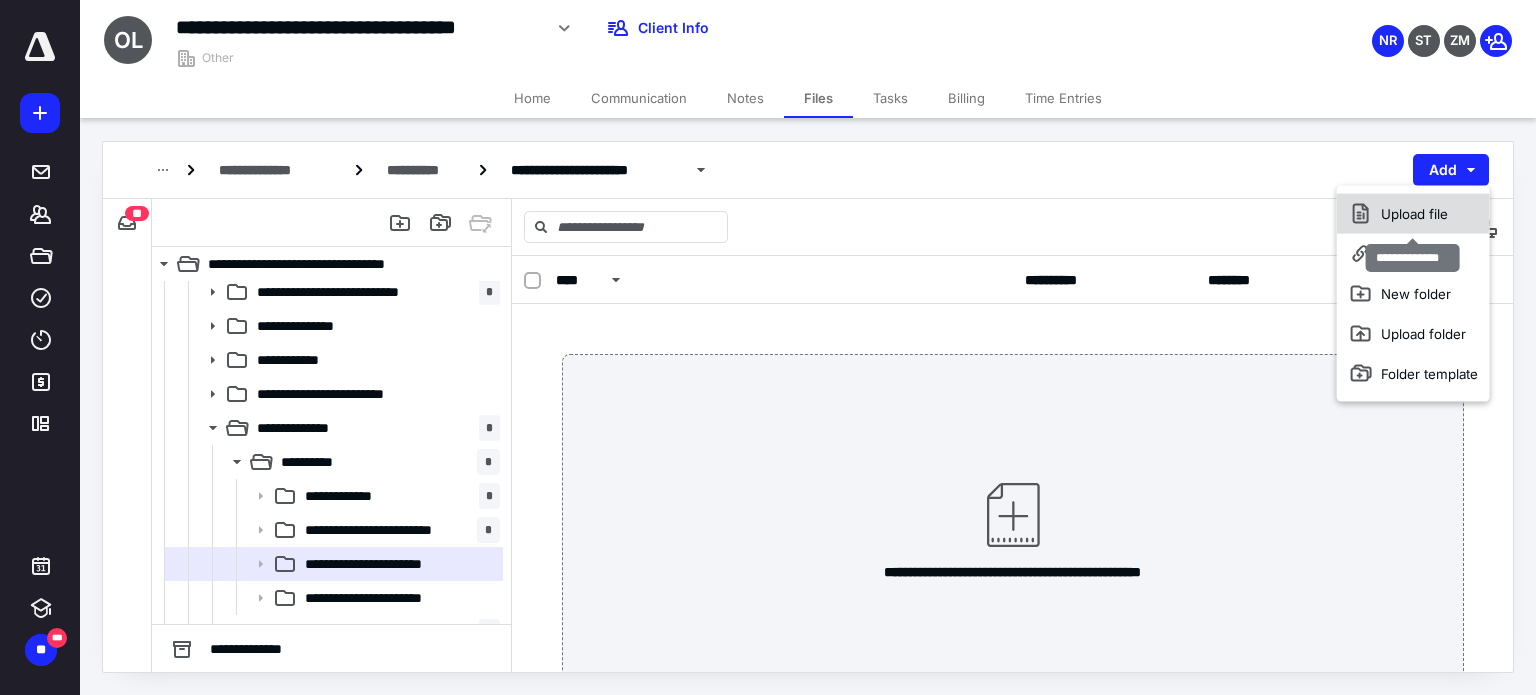 click on "Upload file" at bounding box center [1413, 214] 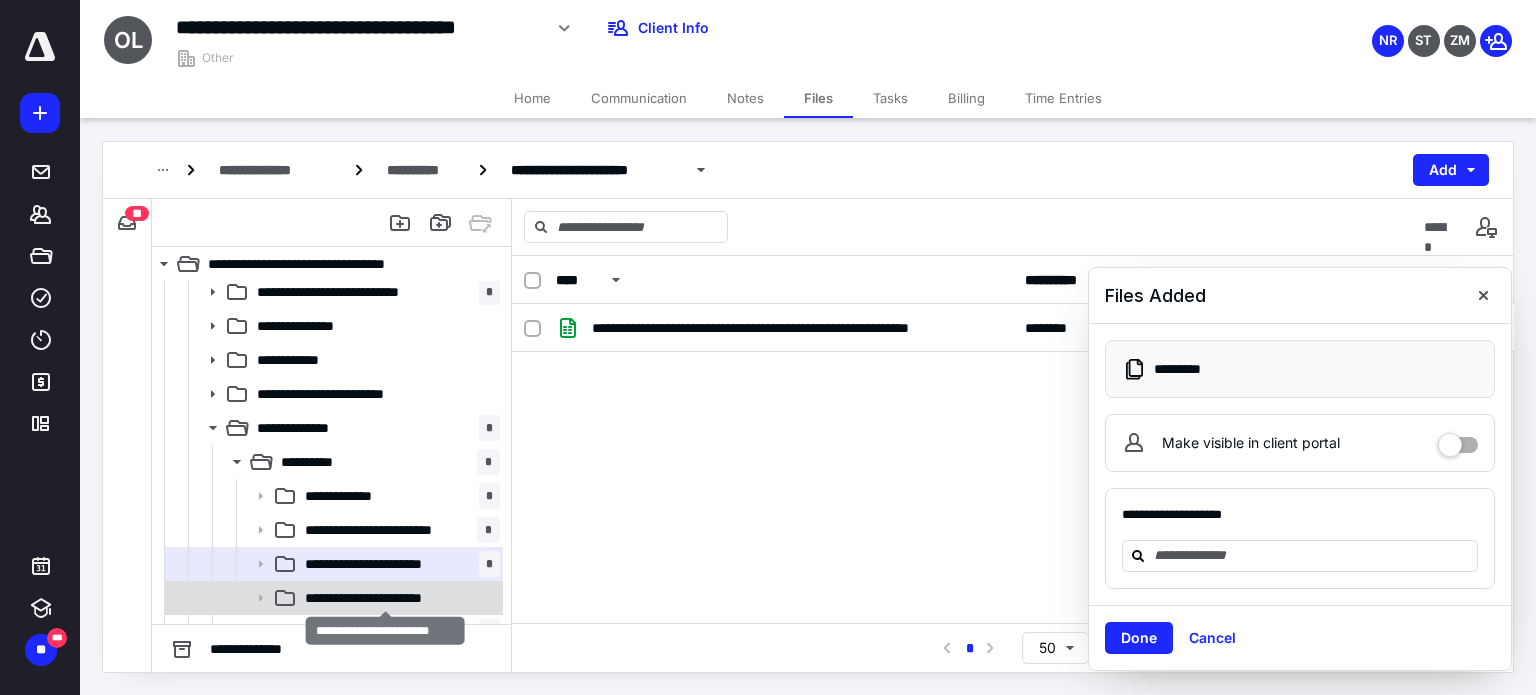 click on "**********" at bounding box center [385, 598] 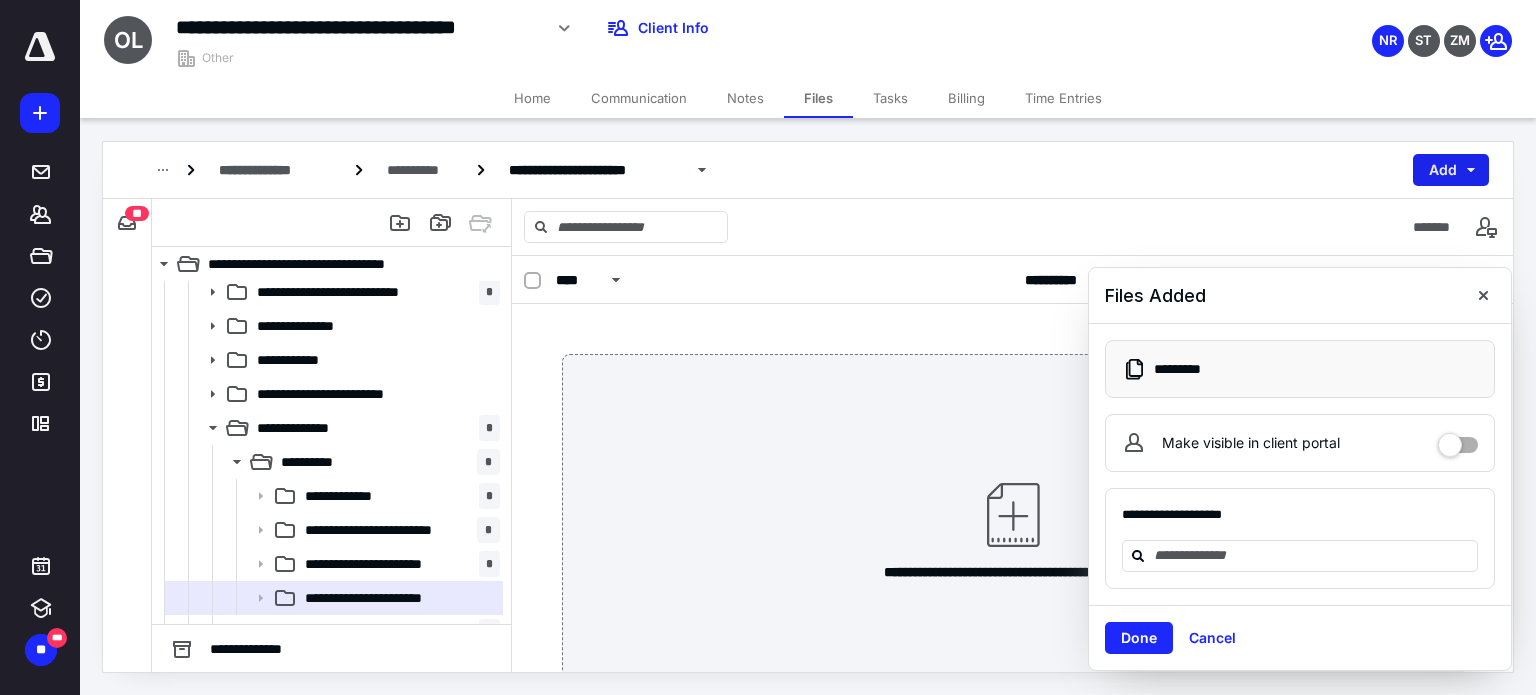 click on "Add" at bounding box center (1451, 170) 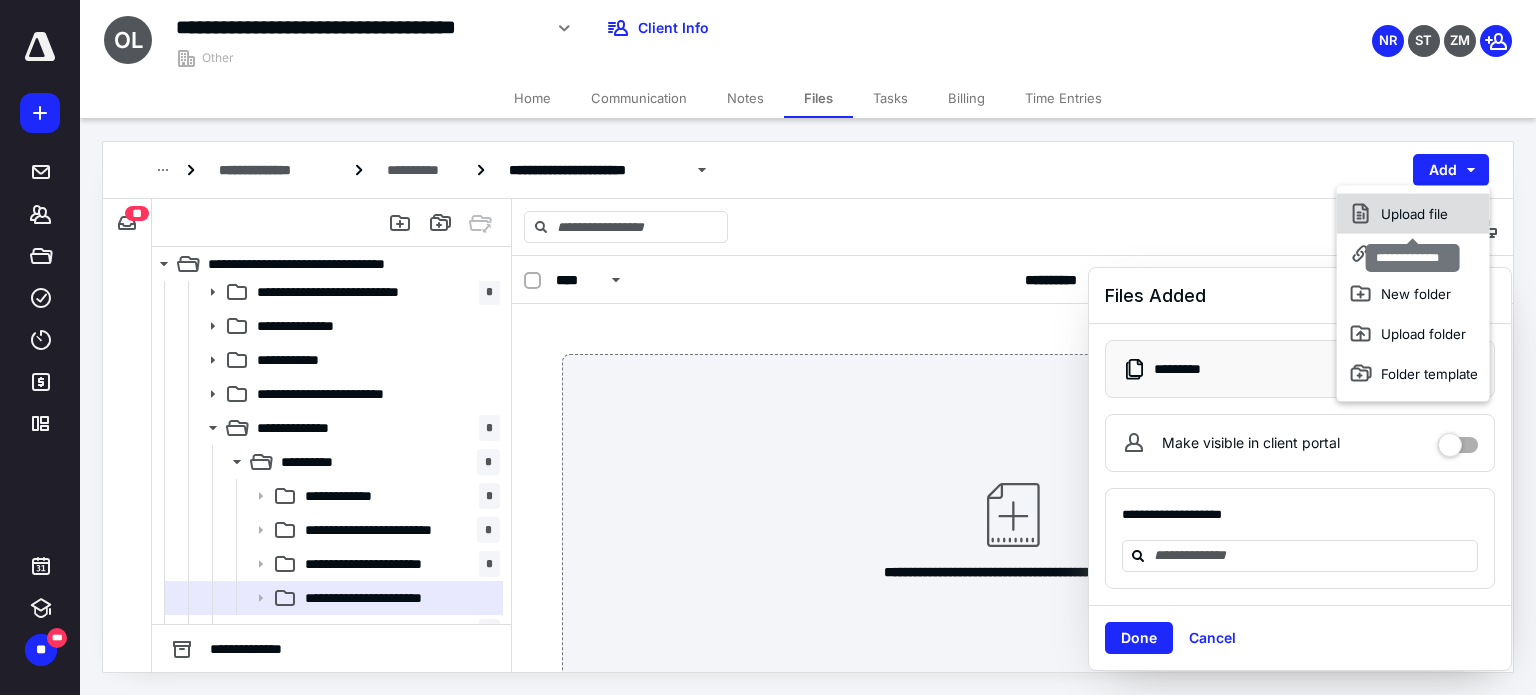 click on "Upload file" at bounding box center (1413, 214) 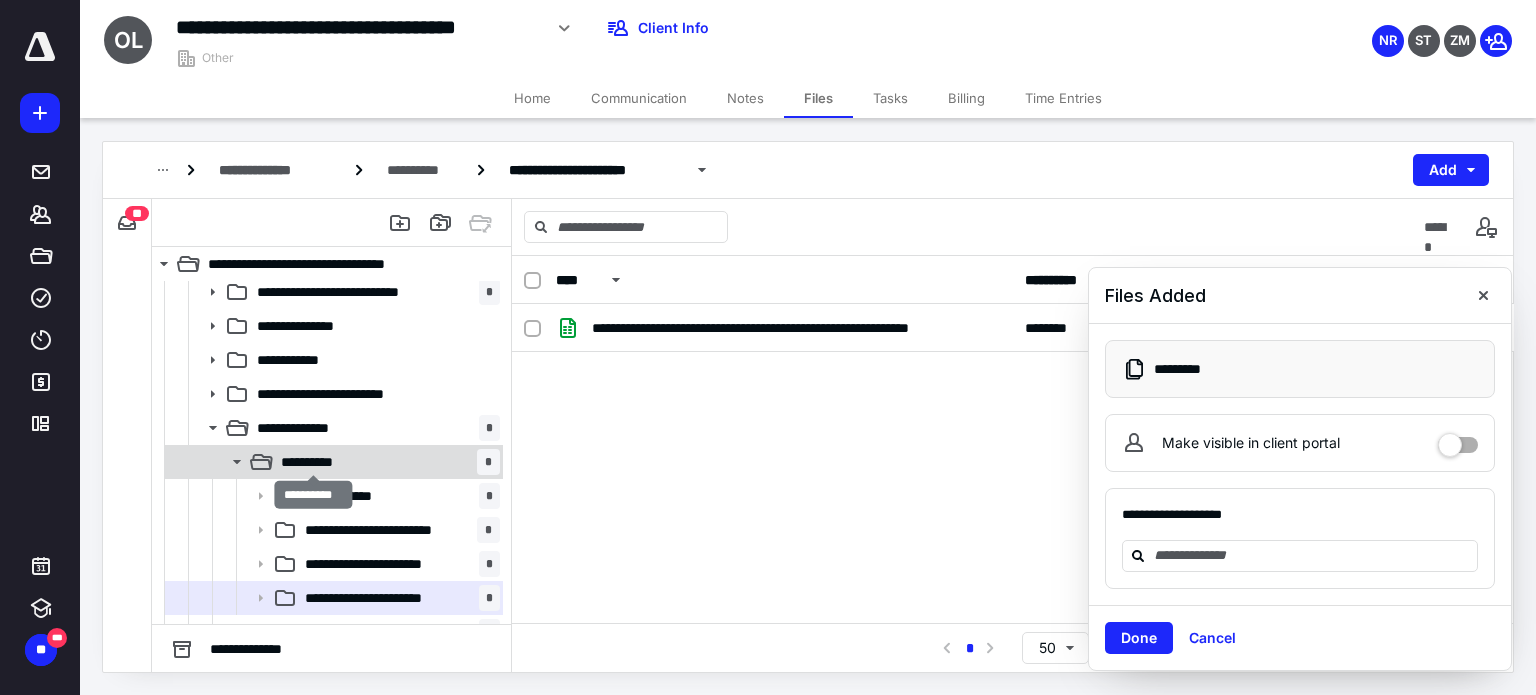 click on "**********" at bounding box center [314, 462] 